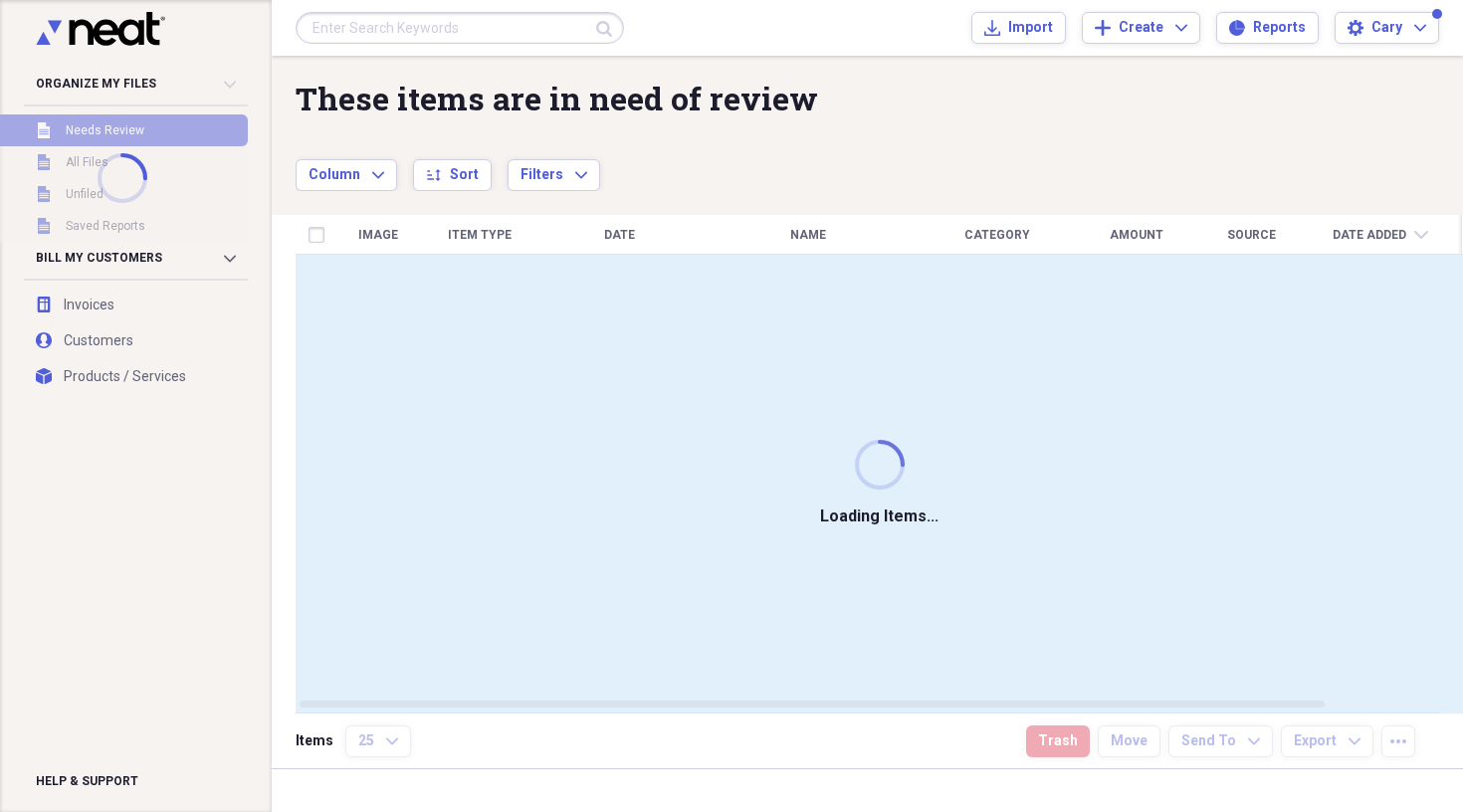 scroll, scrollTop: 0, scrollLeft: 0, axis: both 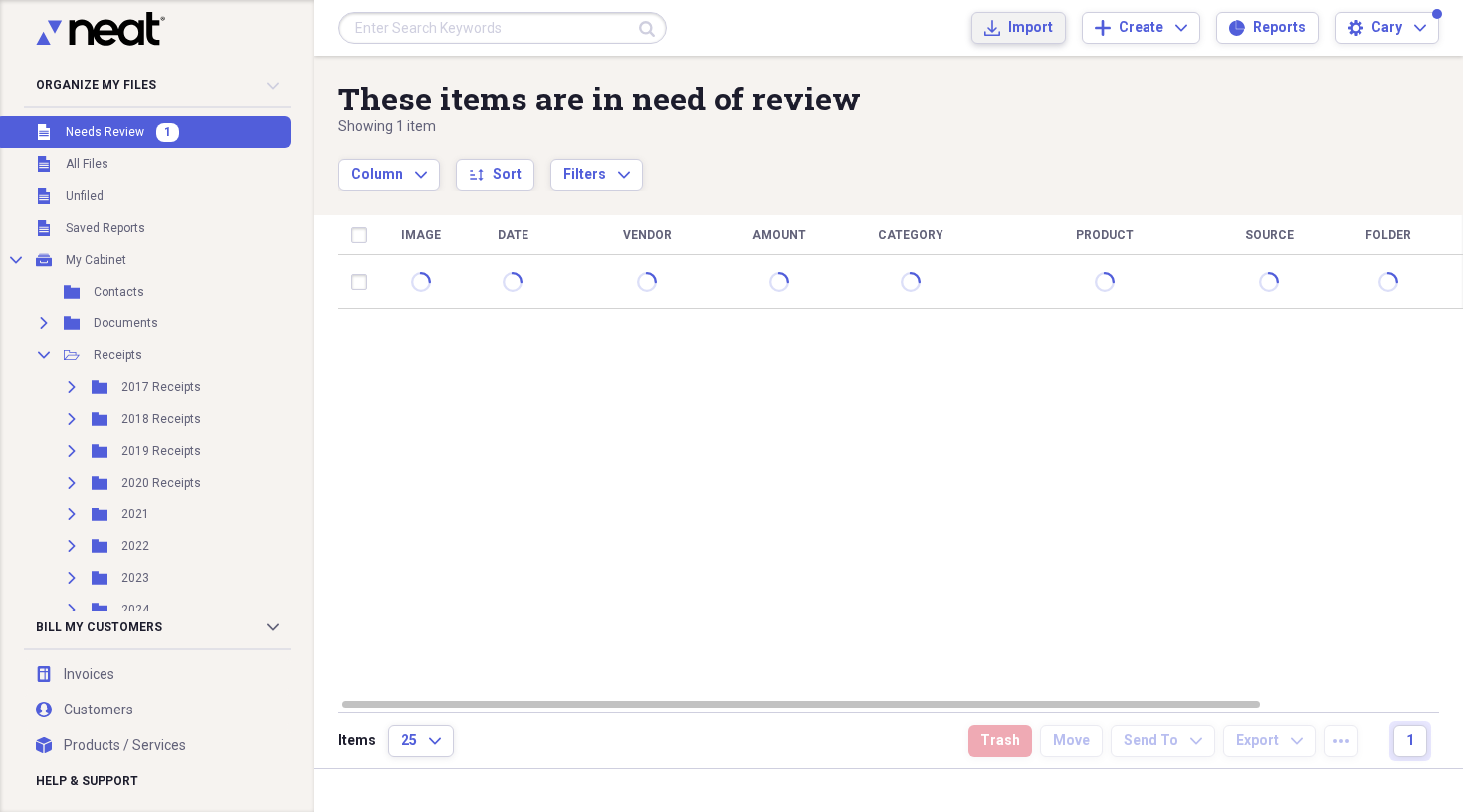 click on "Import" at bounding box center (1030, 28) 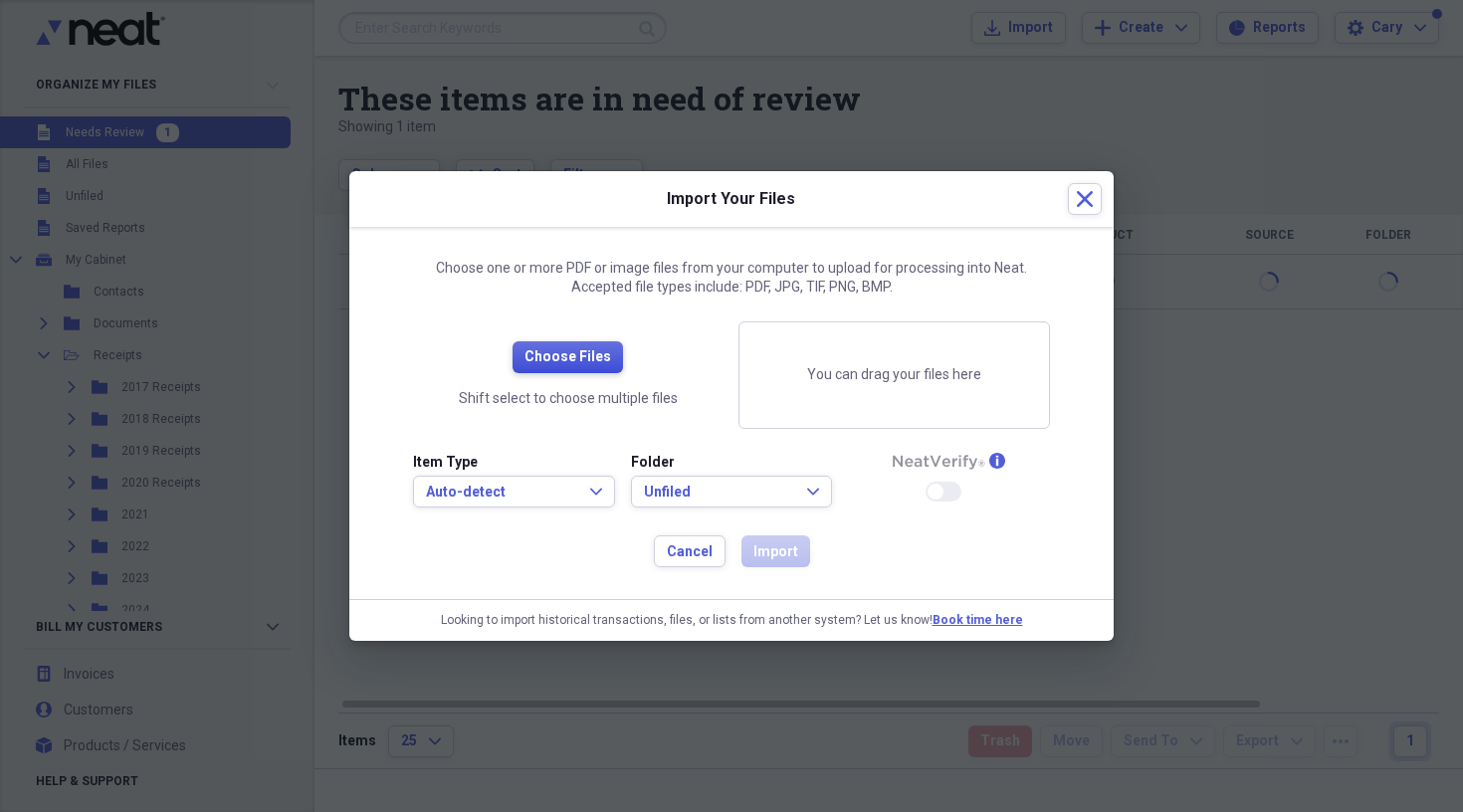 click on "Choose Files" at bounding box center (567, 357) 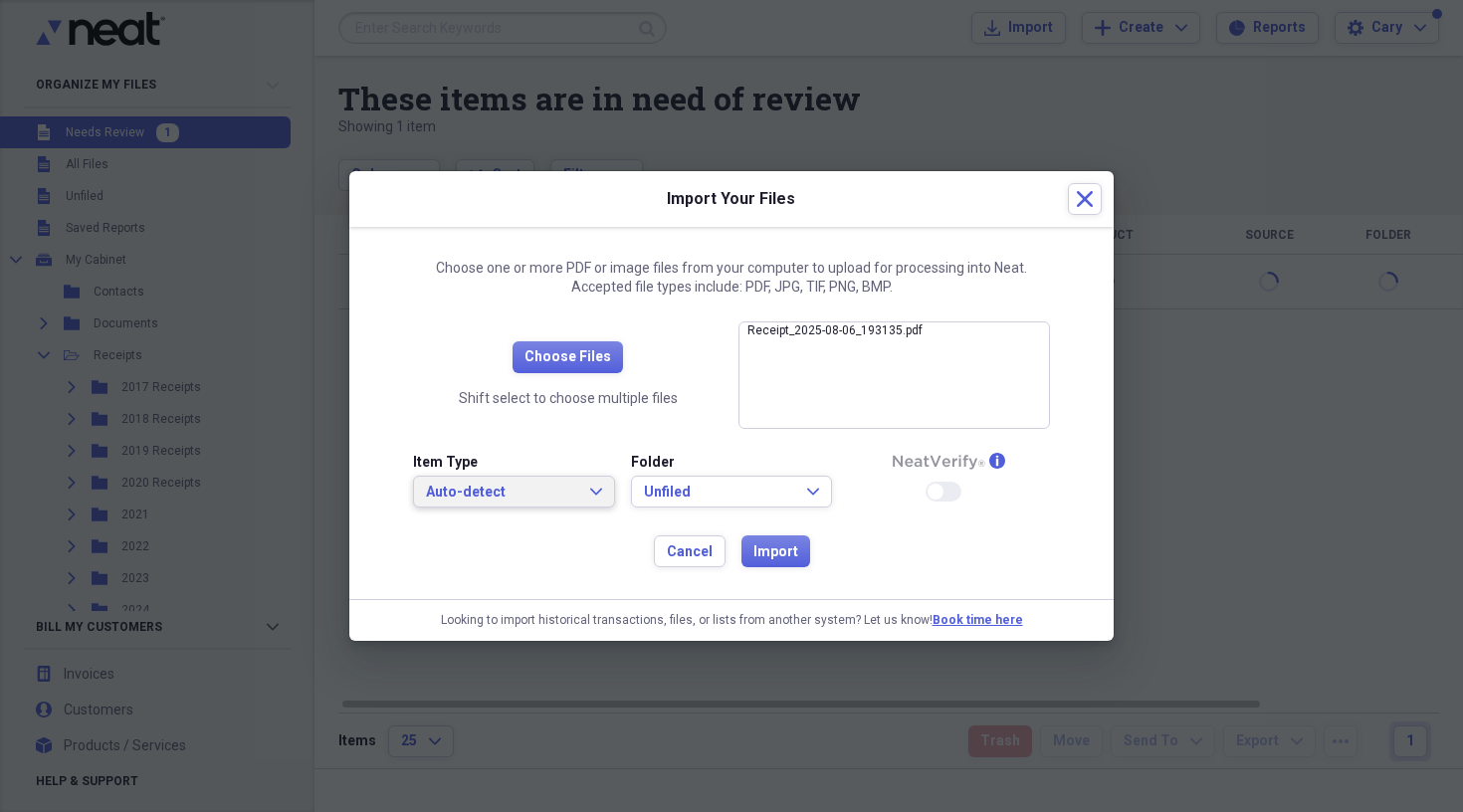 click on "Auto-detect" at bounding box center (502, 493) 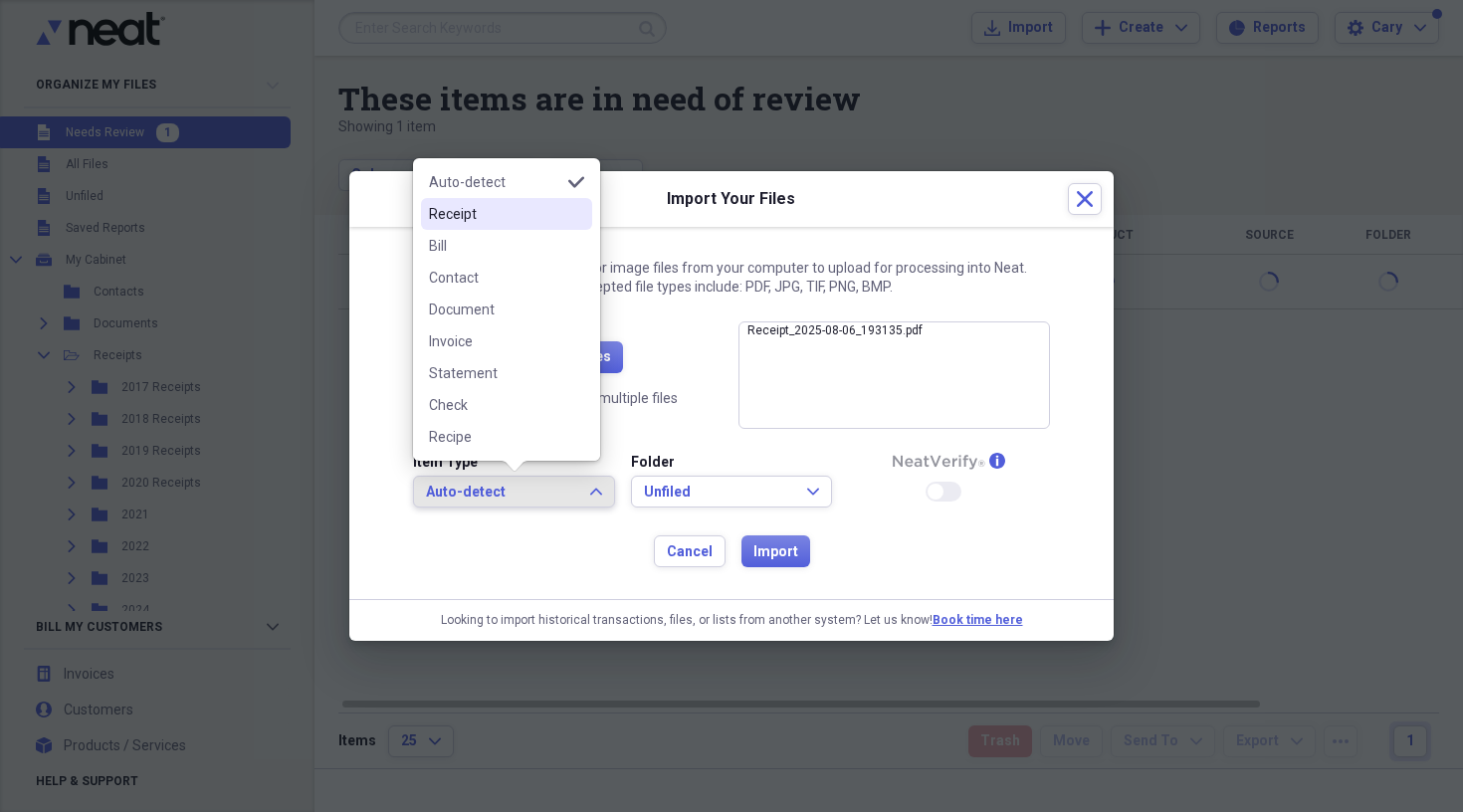 click on "Receipt" at bounding box center [507, 214] 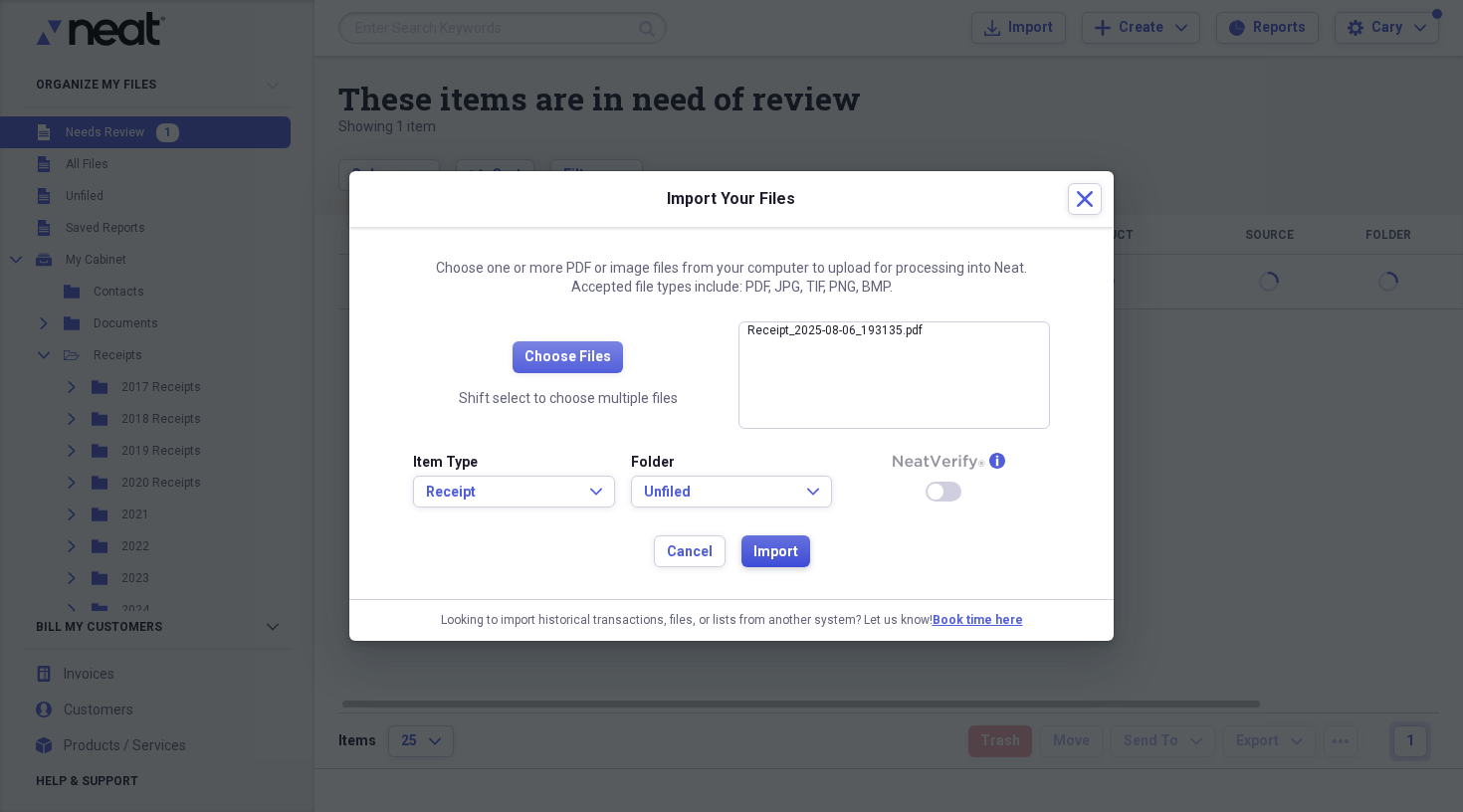 click on "Import" at bounding box center (775, 552) 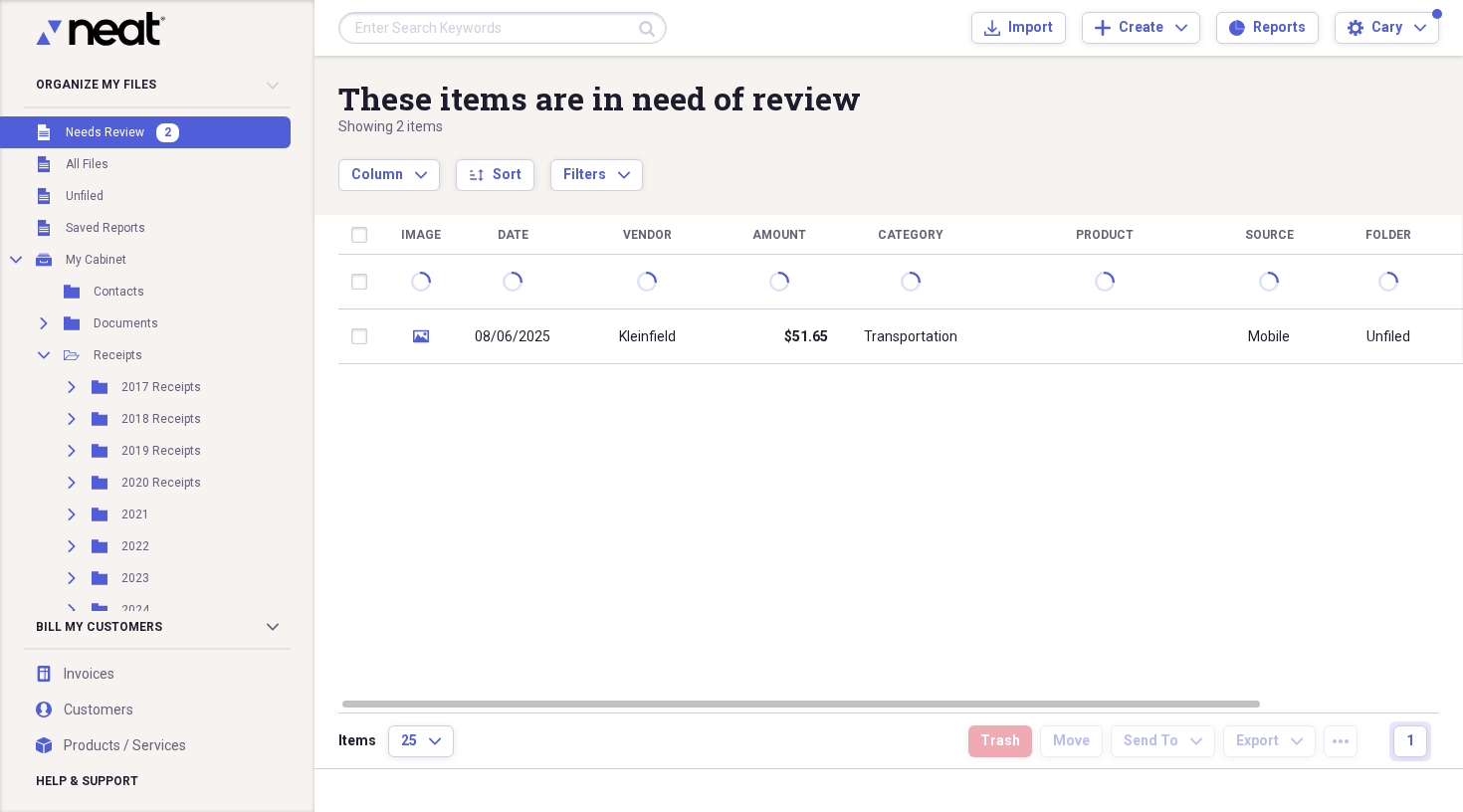click on "Kleinfield" at bounding box center (647, 336) 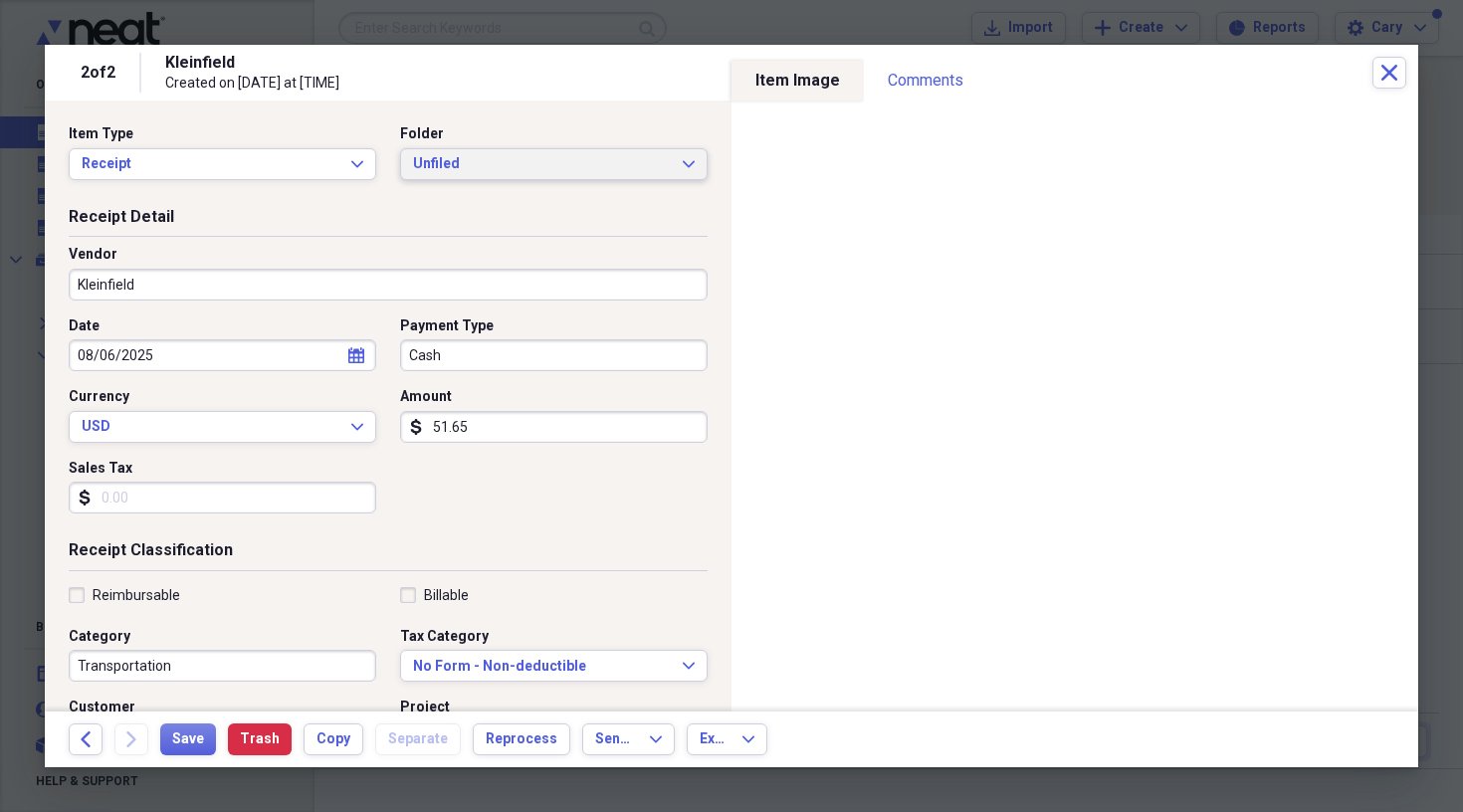 click on "Unfiled" at bounding box center (541, 164) 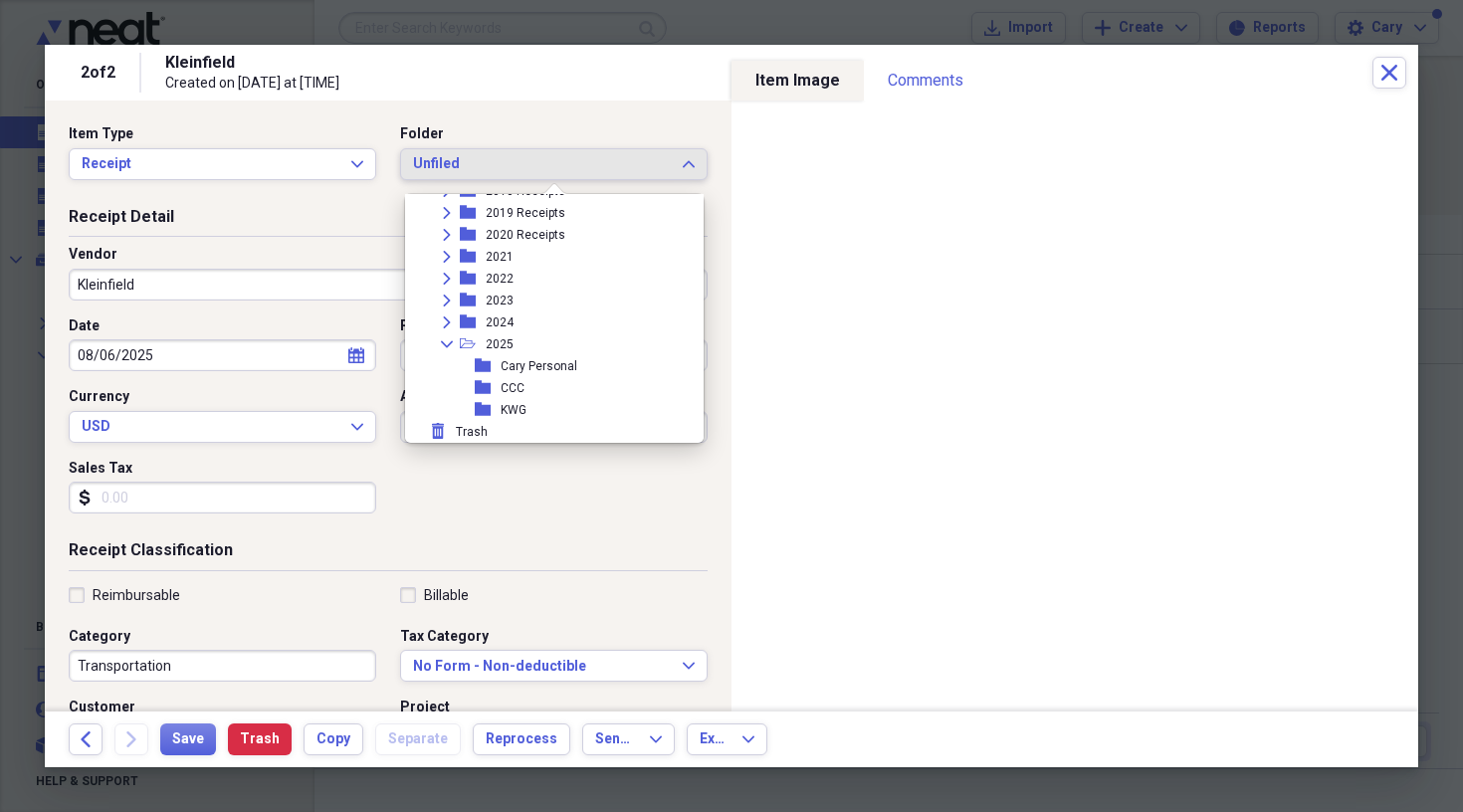 scroll, scrollTop: 160, scrollLeft: 0, axis: vertical 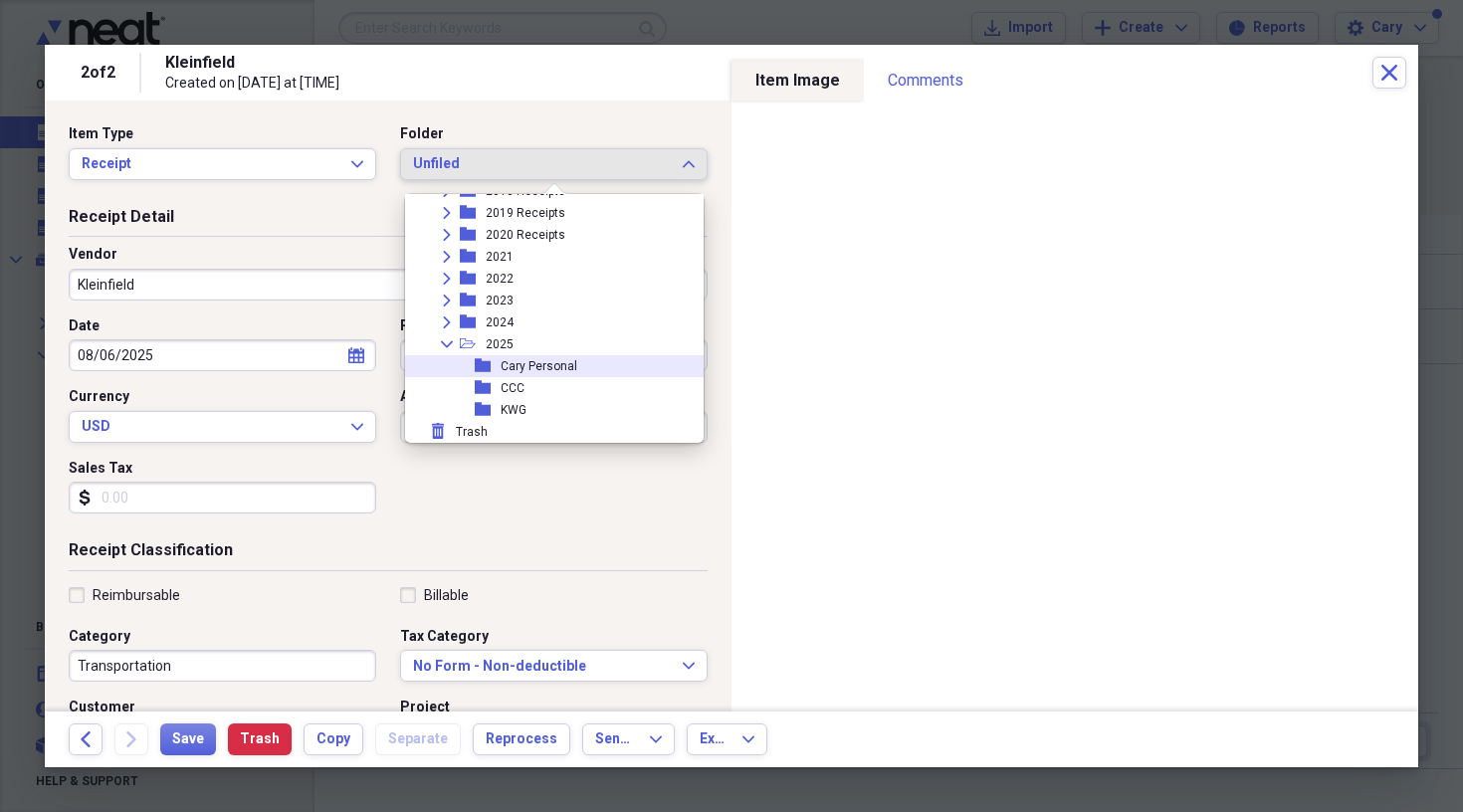 click on "Cary Personal" at bounding box center [538, 366] 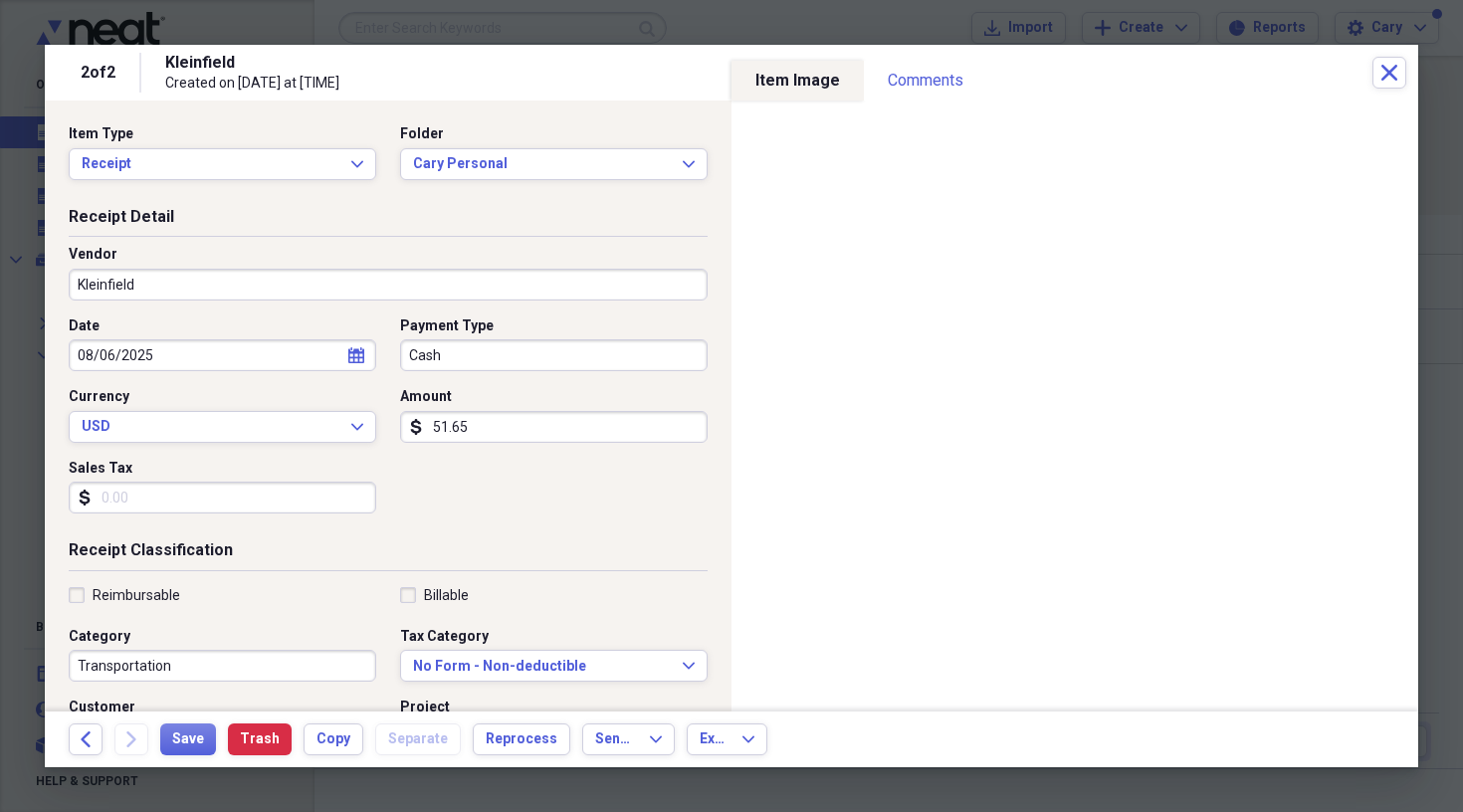 click on "Kleinfield" at bounding box center [388, 285] 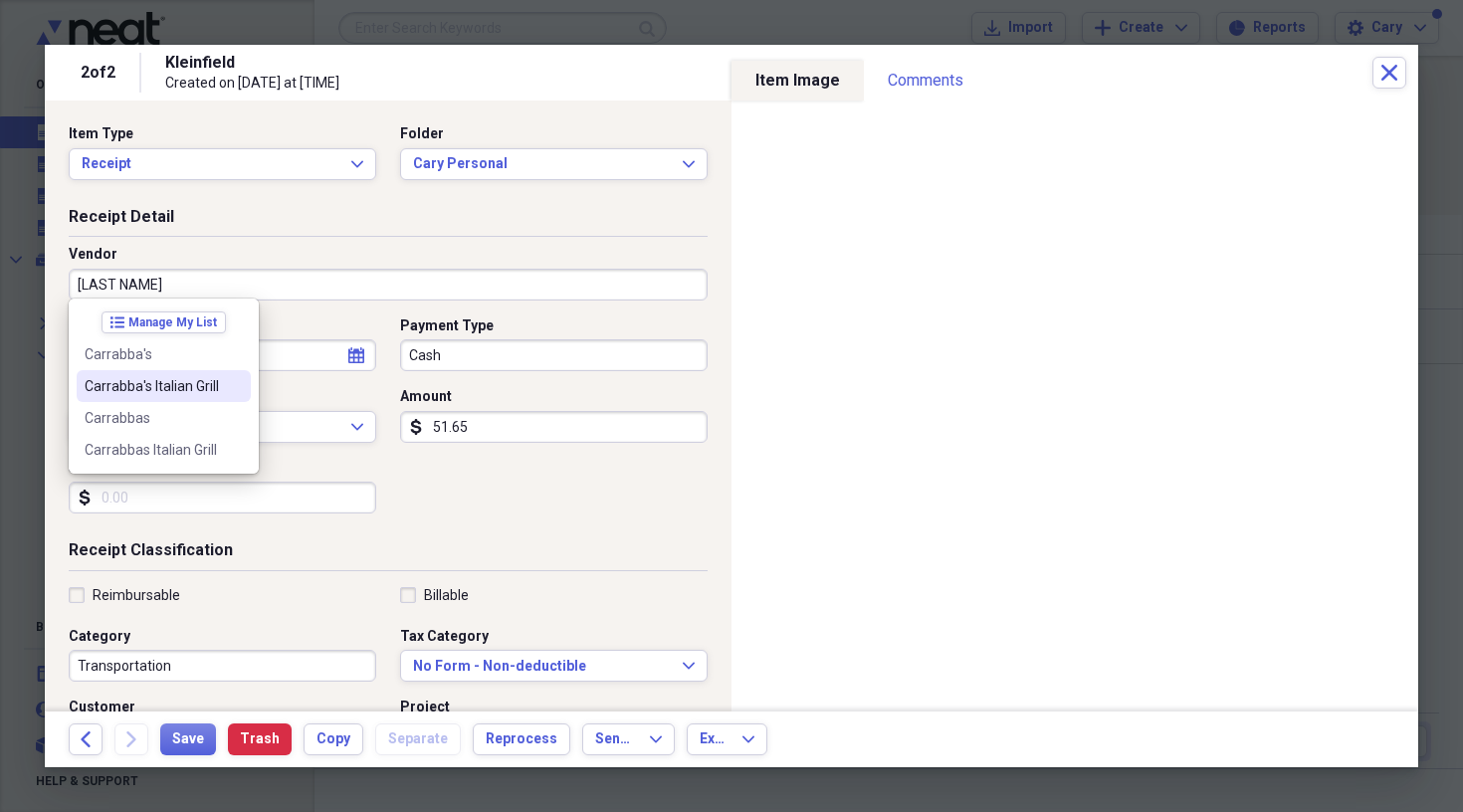 click on "Carrabba's Italian Grill" at bounding box center (151, 386) 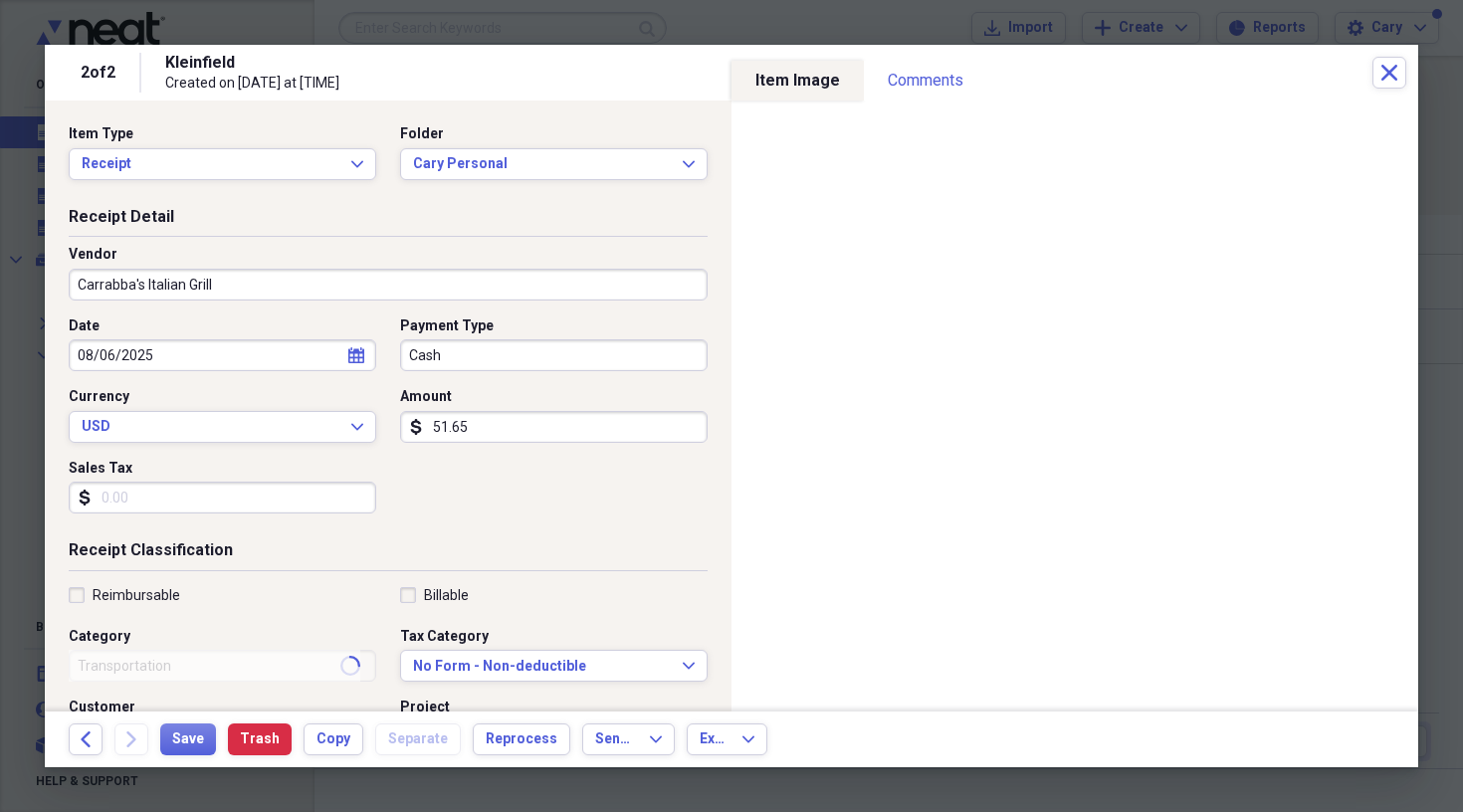 type on "Meals/Restaurants" 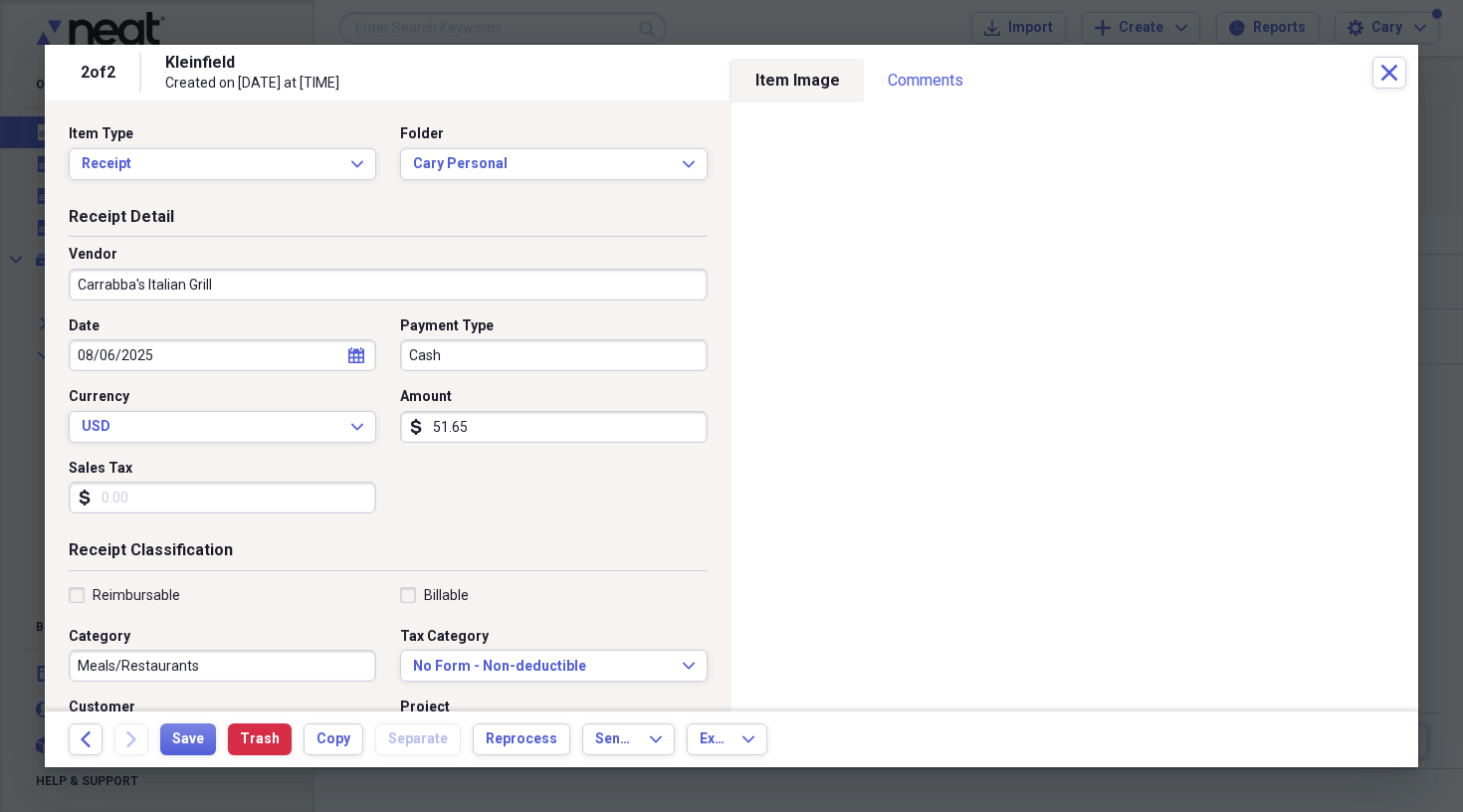 click on "Cash" at bounding box center (553, 355) 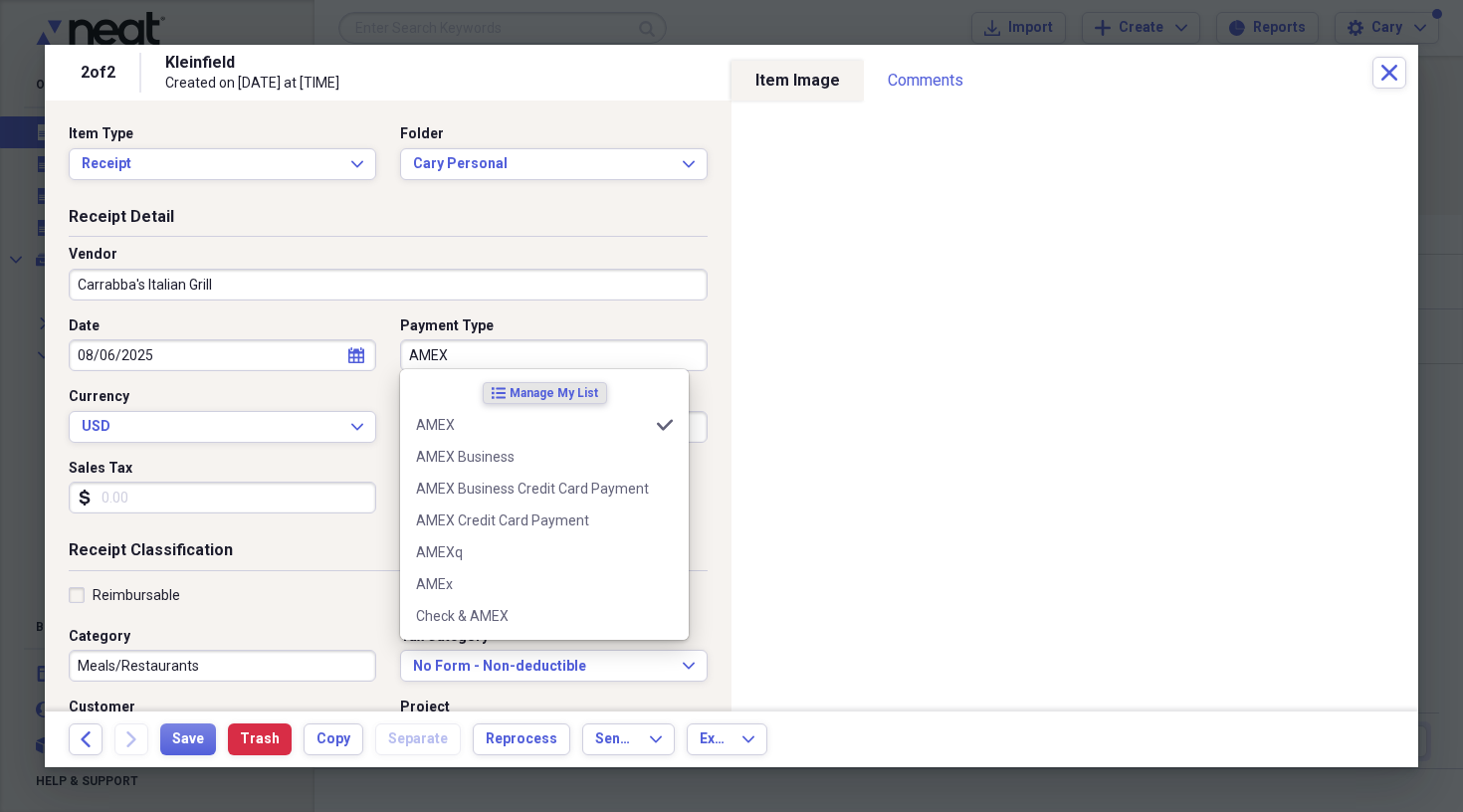 type on "AMEX" 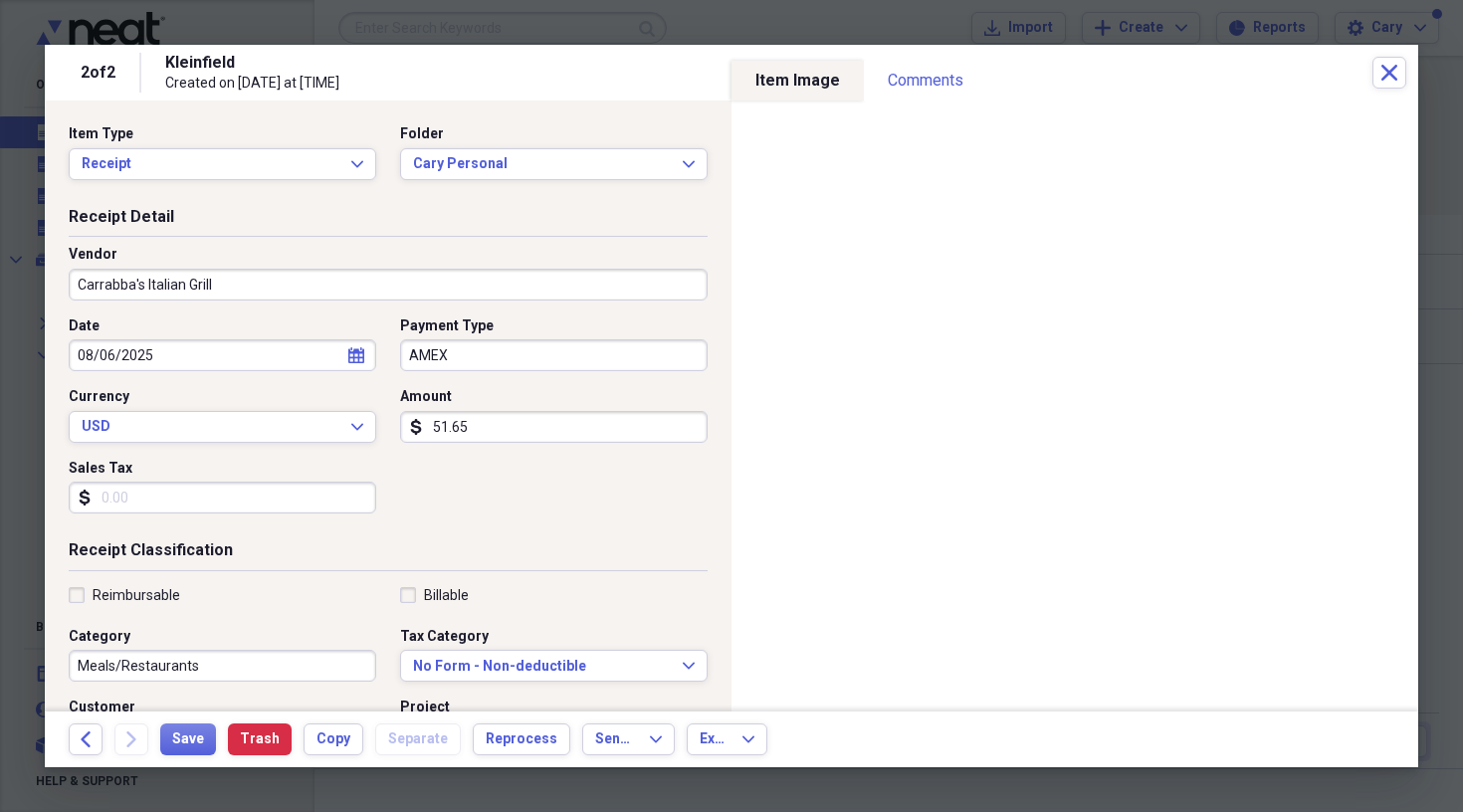 click on "Receipt Detail Vendor [VENDOR NAME] Date [DATE] calendar Calendar Payment Type [CARD TYPE] Currency [CURRENCY] Expand Amount [AMOUNT] Sales Tax [AMOUNT]" at bounding box center [388, 373] 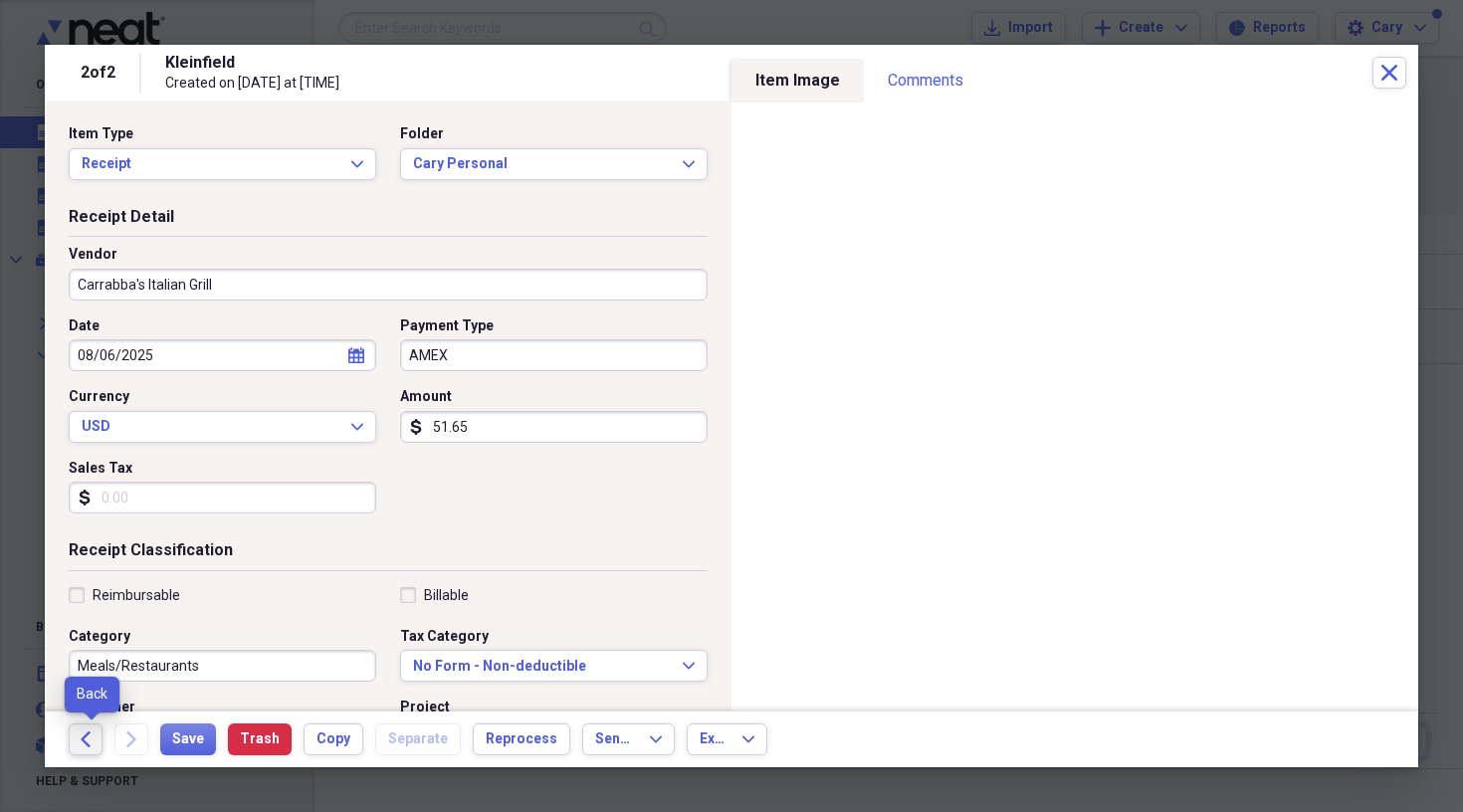 click on "Back" 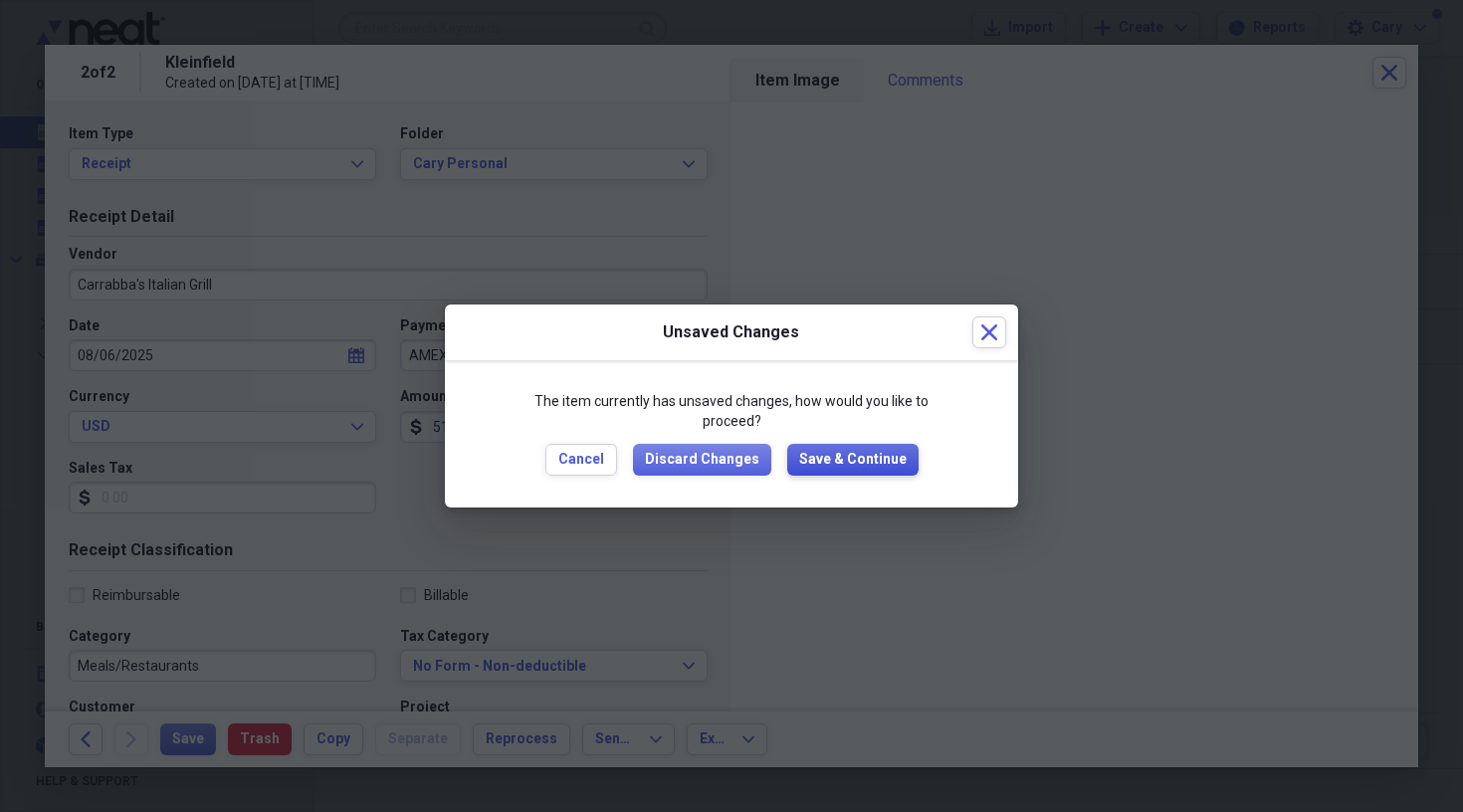 click on "Save & Continue" at bounding box center [853, 460] 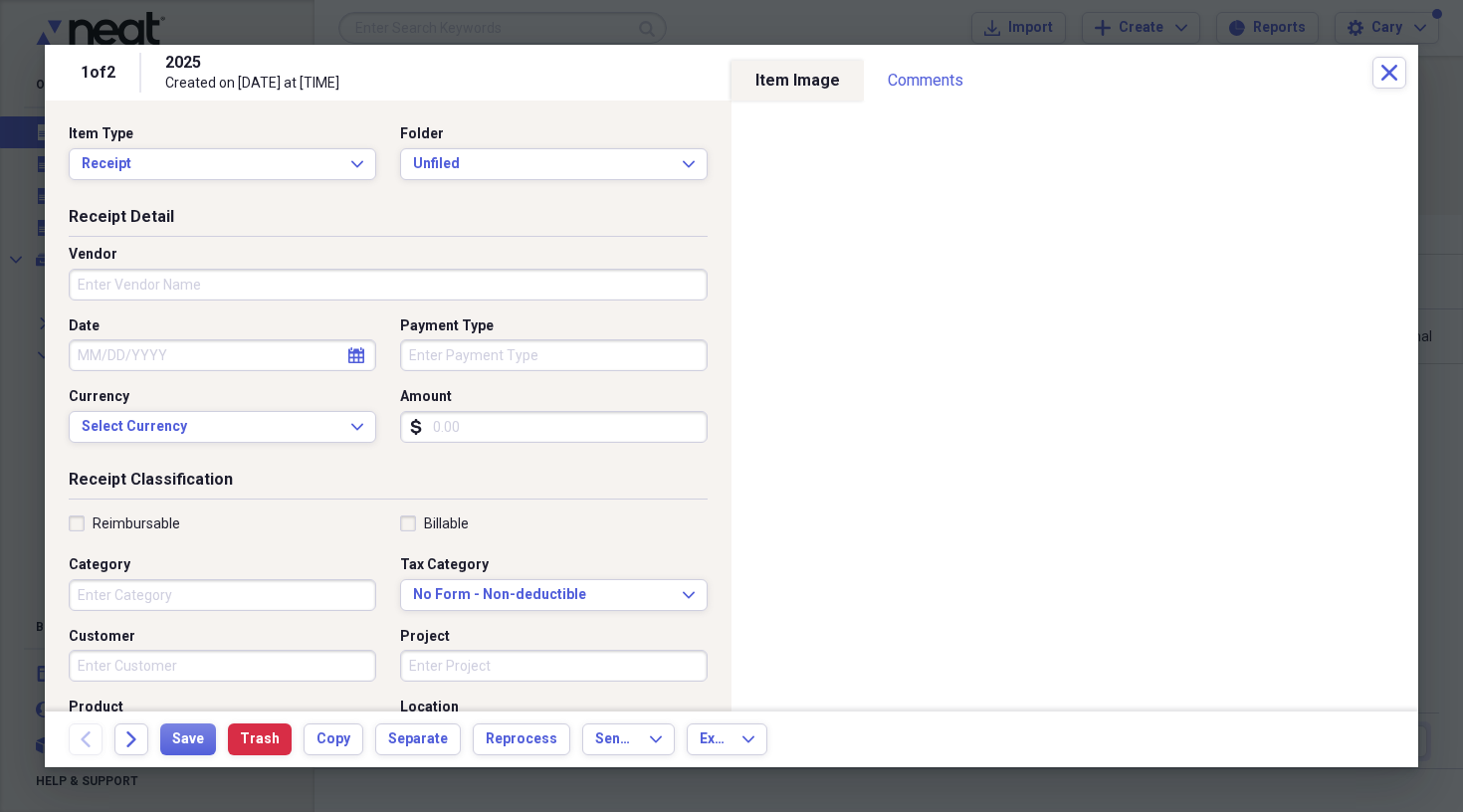 type on "2025" 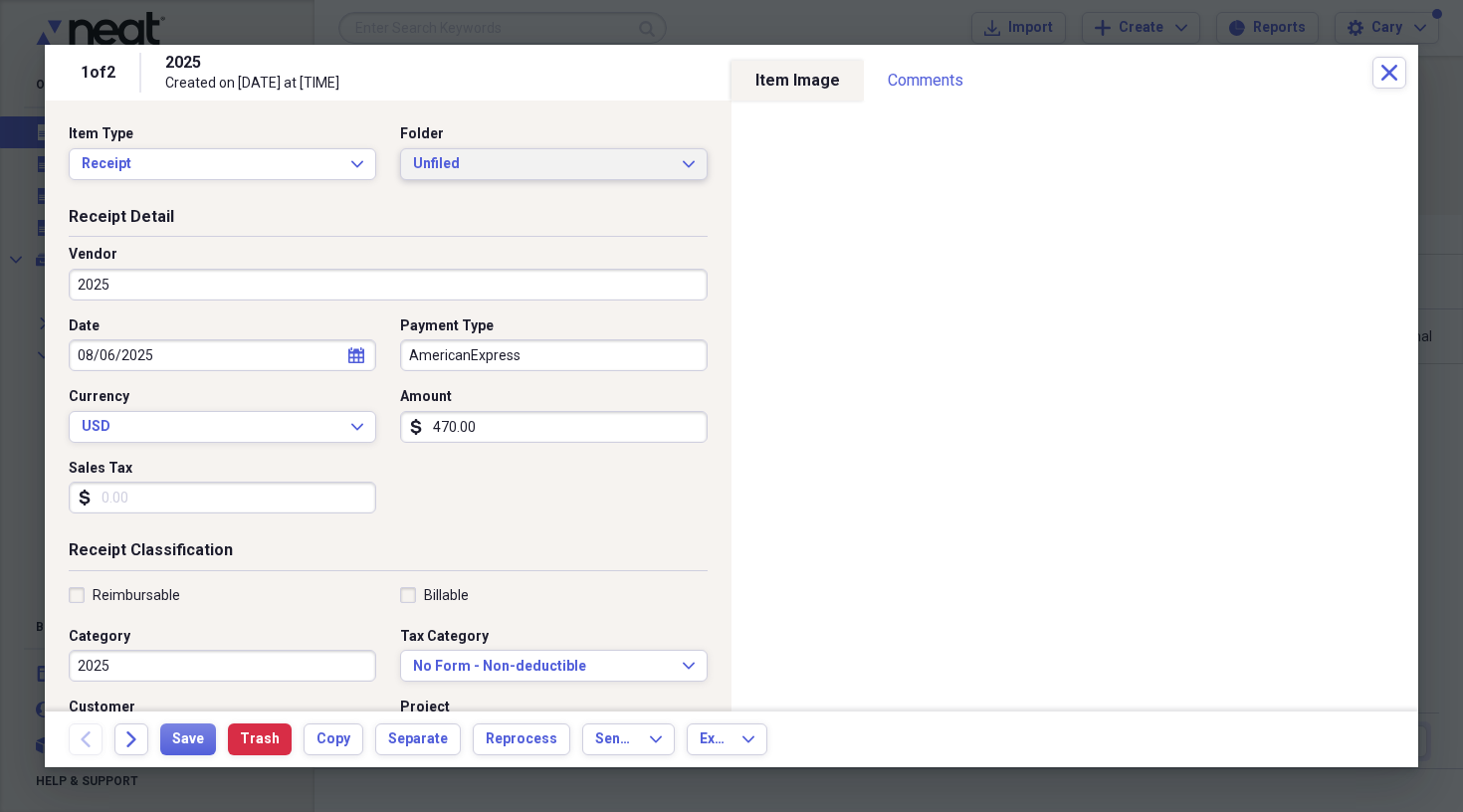 click on "Unfiled Expand" at bounding box center [553, 164] 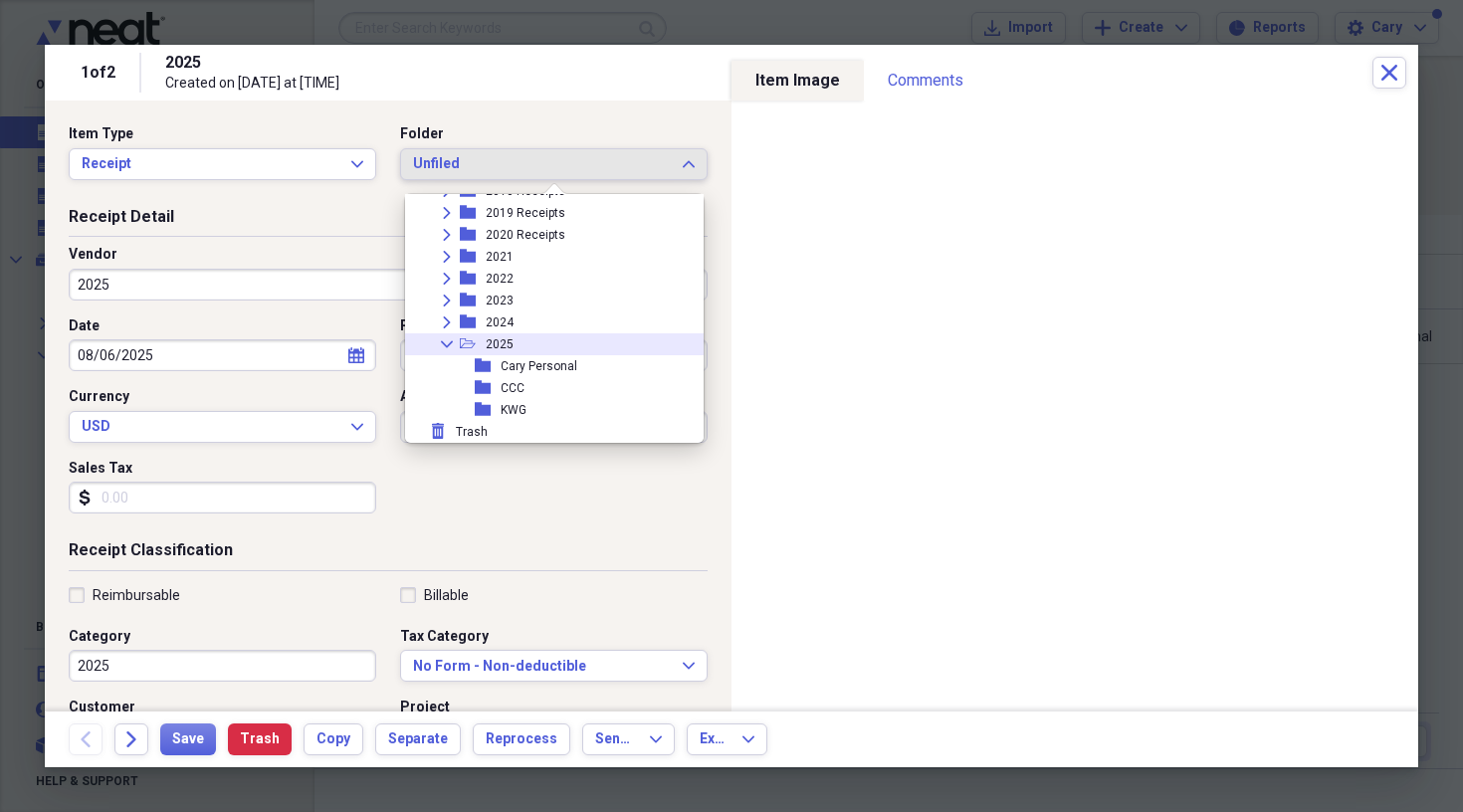 scroll, scrollTop: 160, scrollLeft: 0, axis: vertical 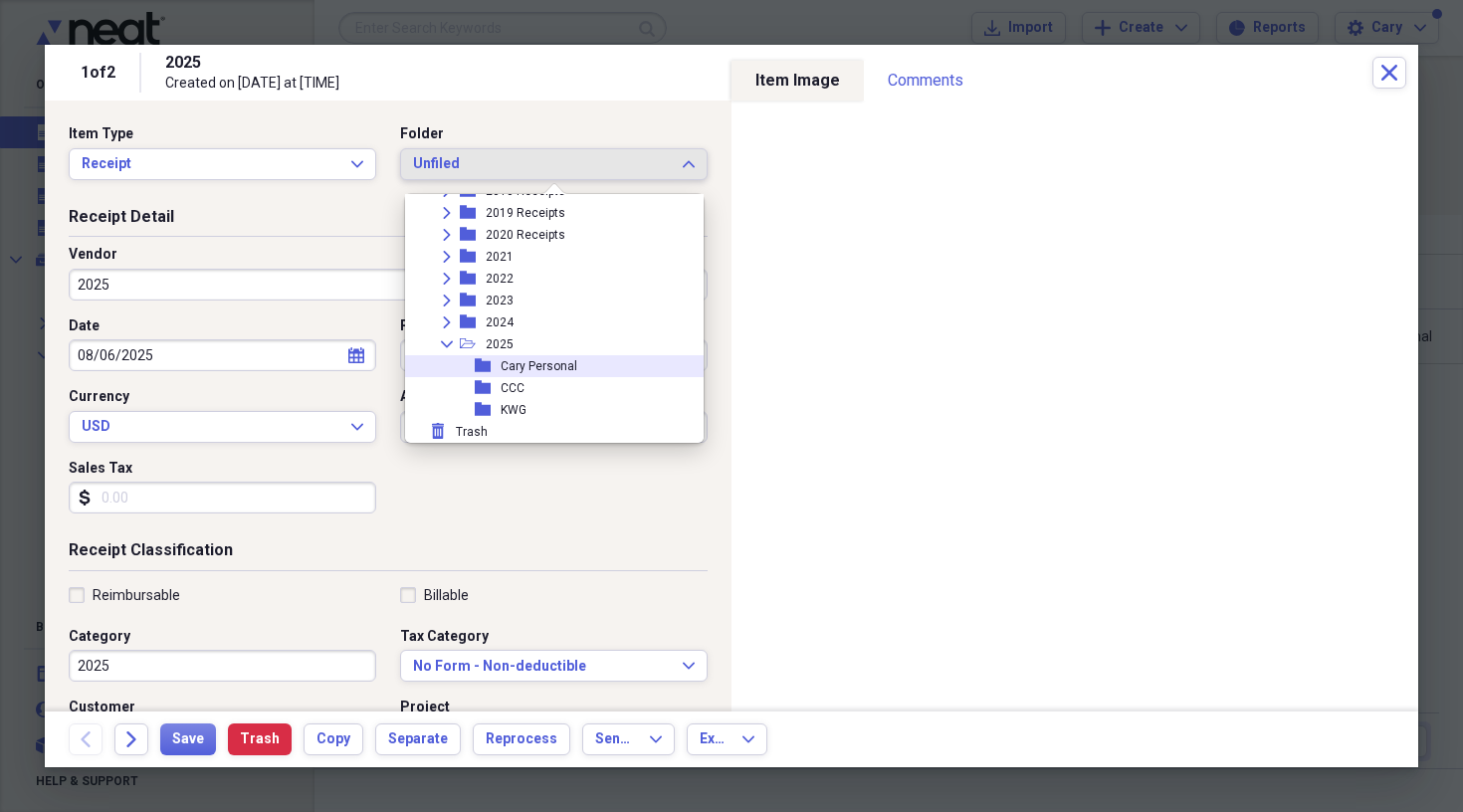click on "Cary Personal" at bounding box center (538, 366) 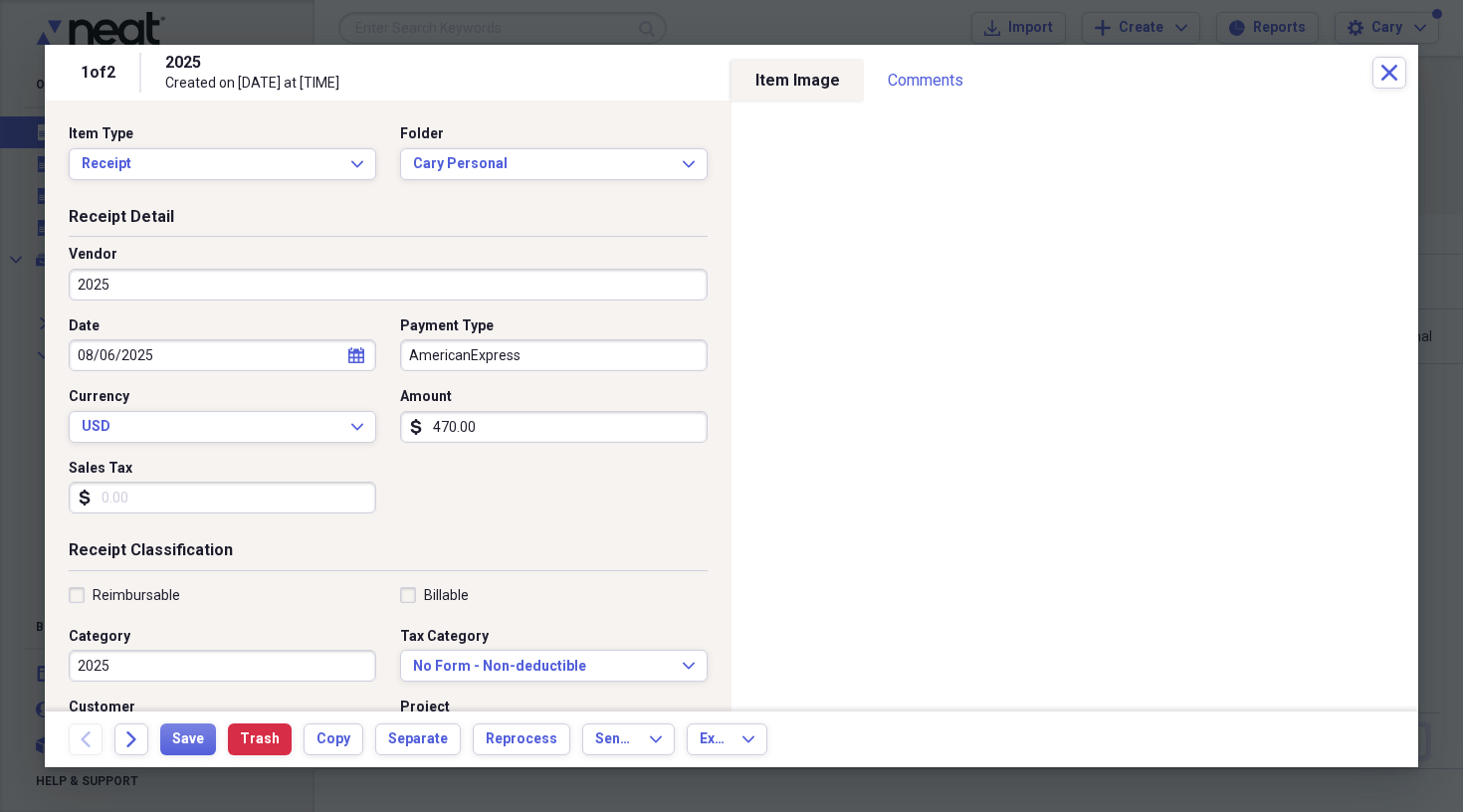 click on "2025" at bounding box center [388, 285] 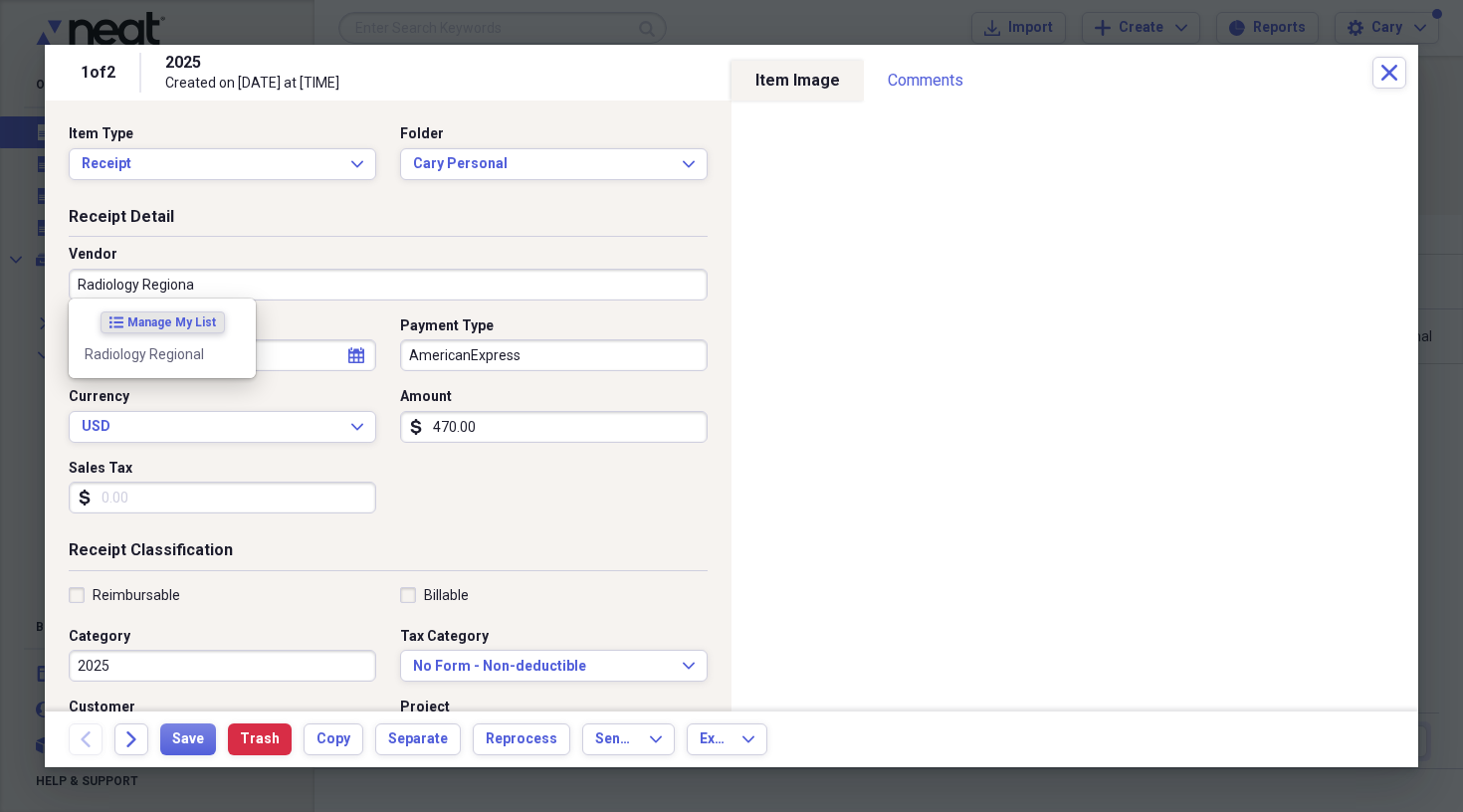 type on "Radiology Regional" 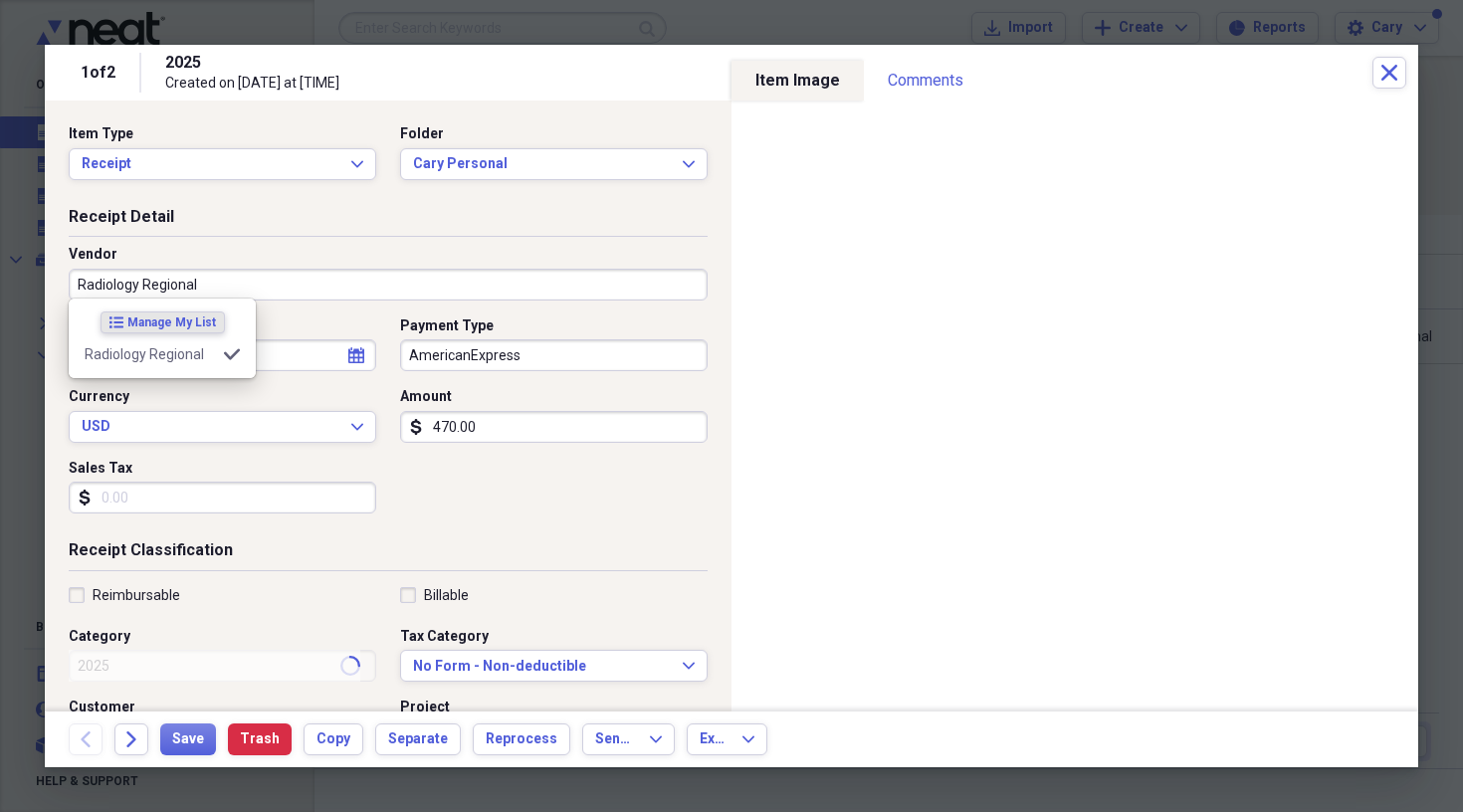 type on "Medical Testing" 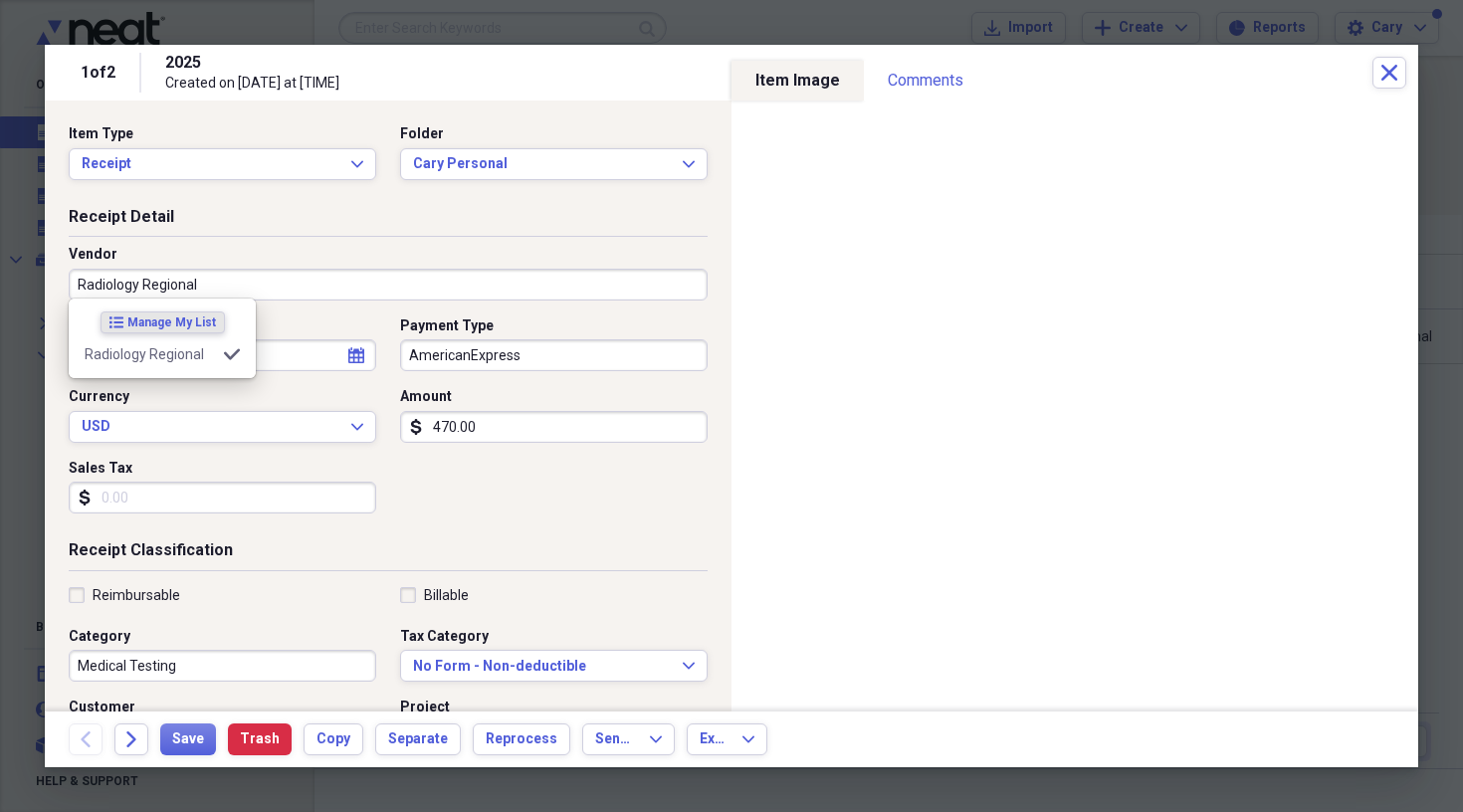 type on "Radiology Regional" 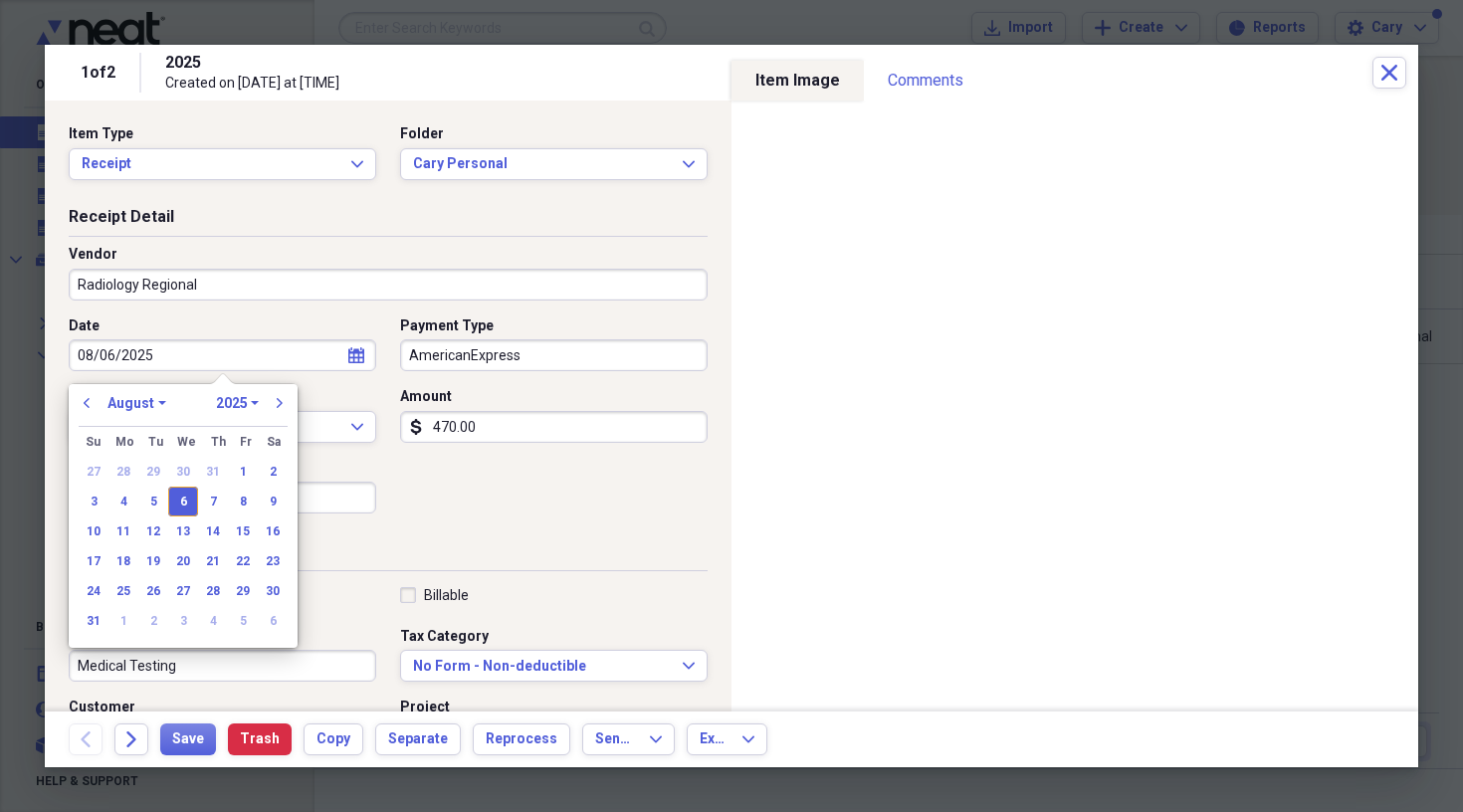 click on "AmericanExpress" at bounding box center [553, 355] 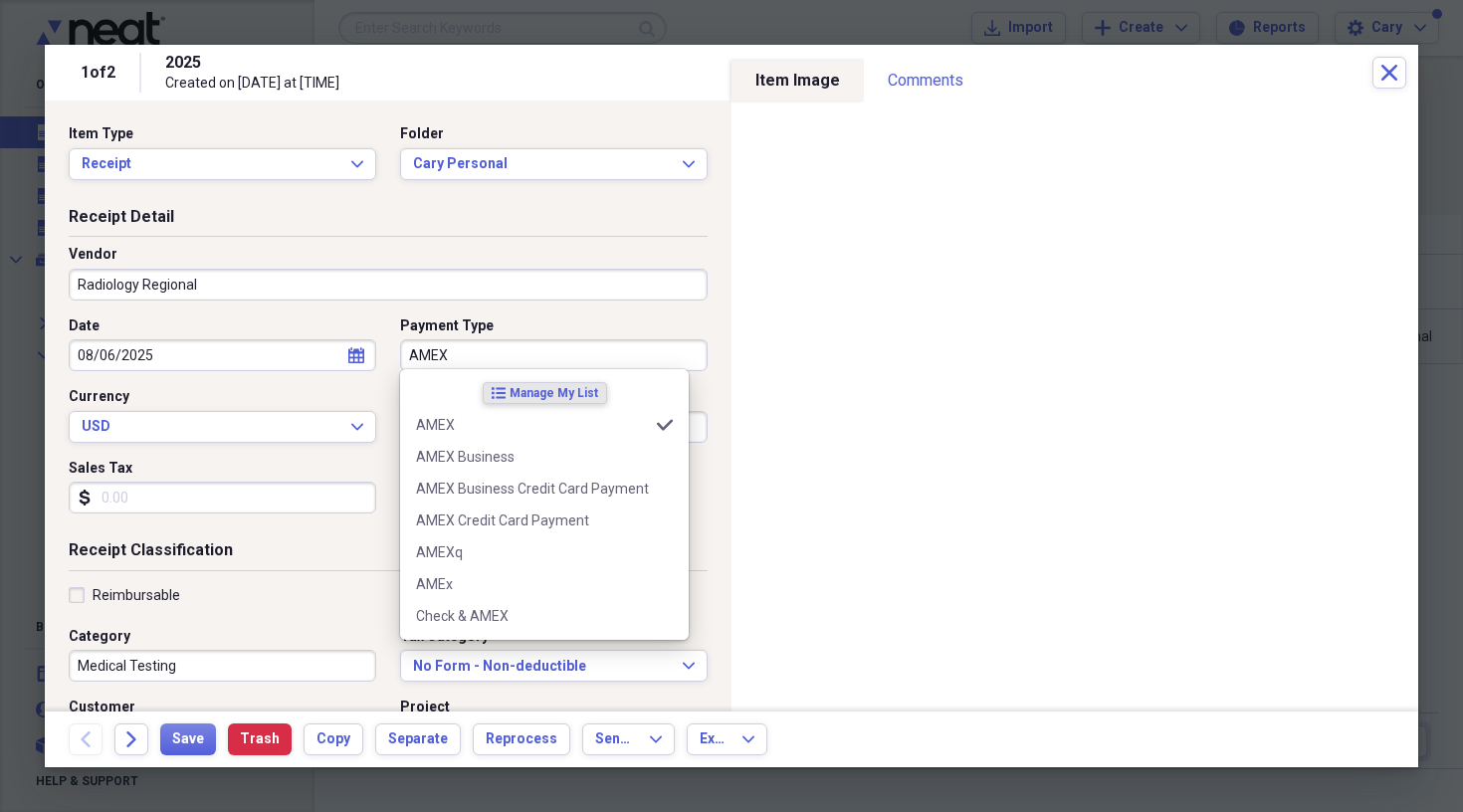 type on "AMEX" 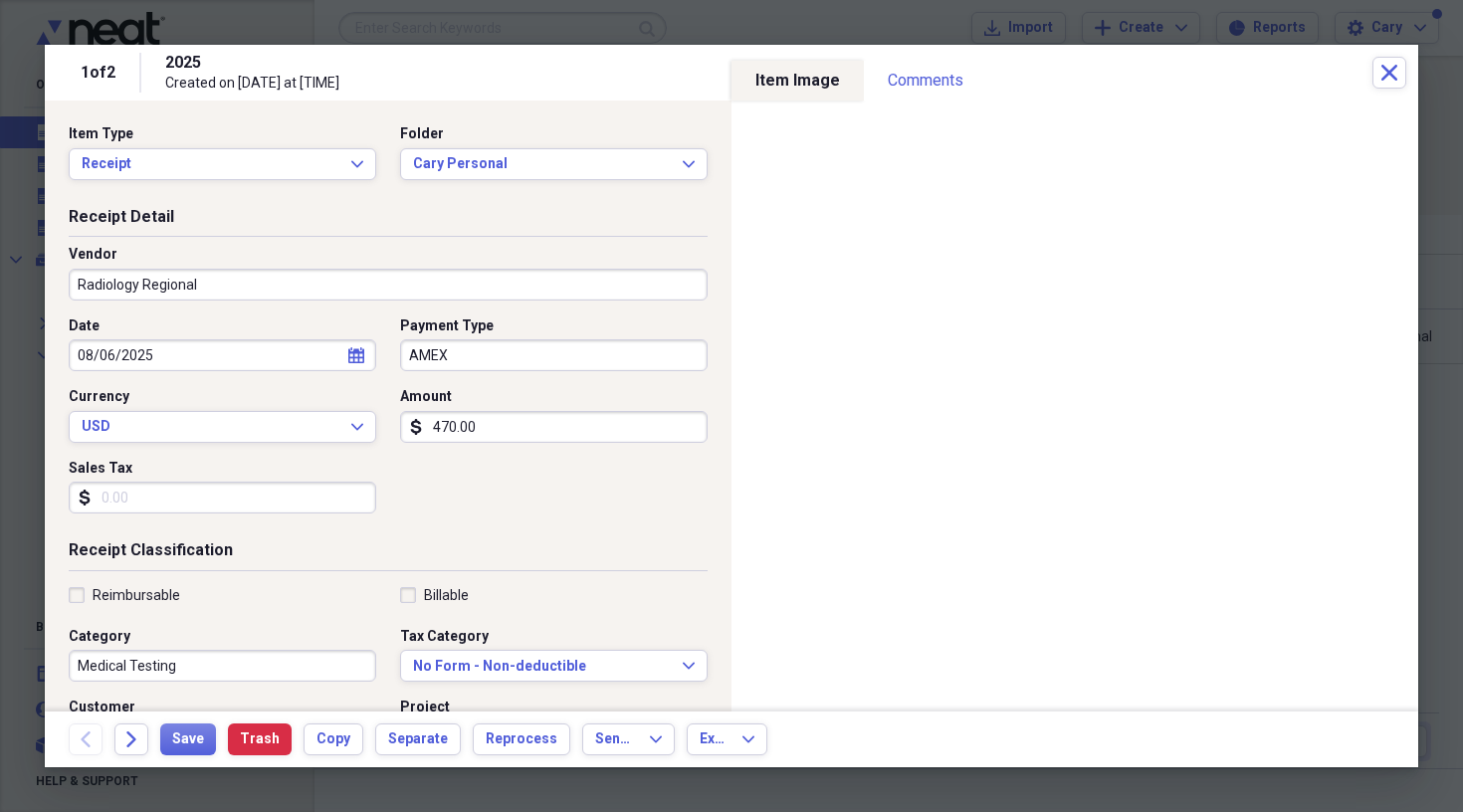 click on "Reimbursable" at bounding box center [124, 595] 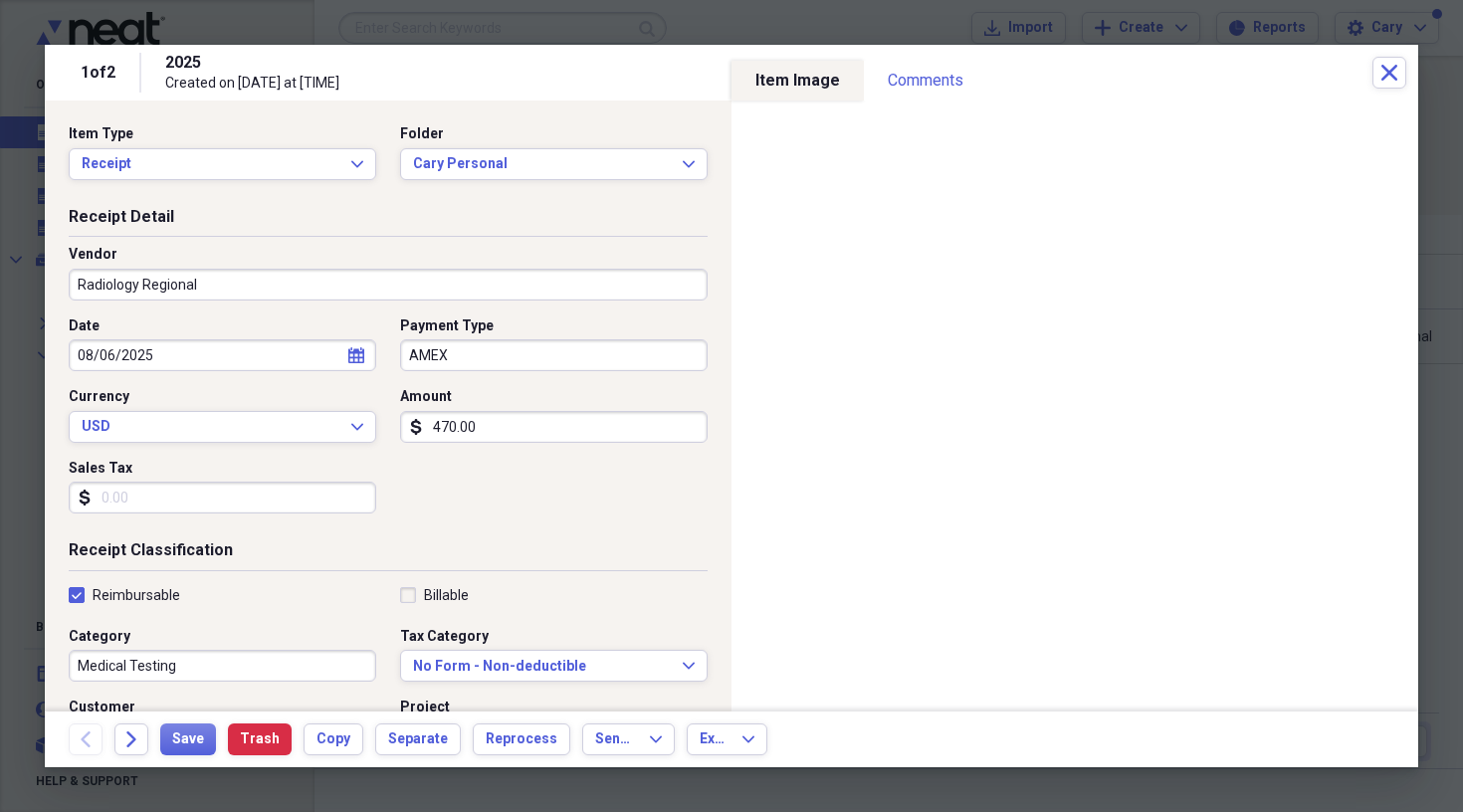 checkbox on "true" 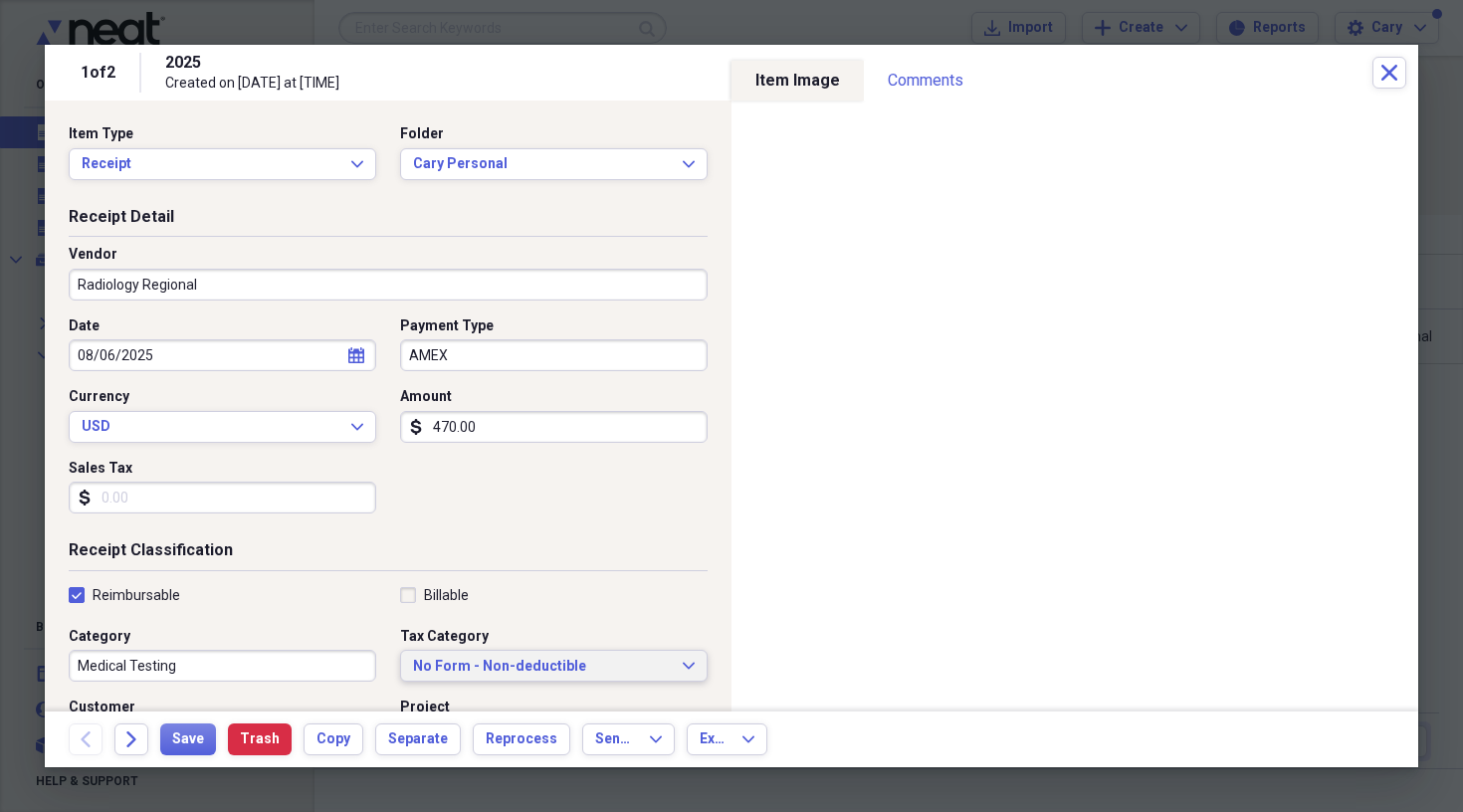 click on "No Form - Non-deductible" at bounding box center [541, 667] 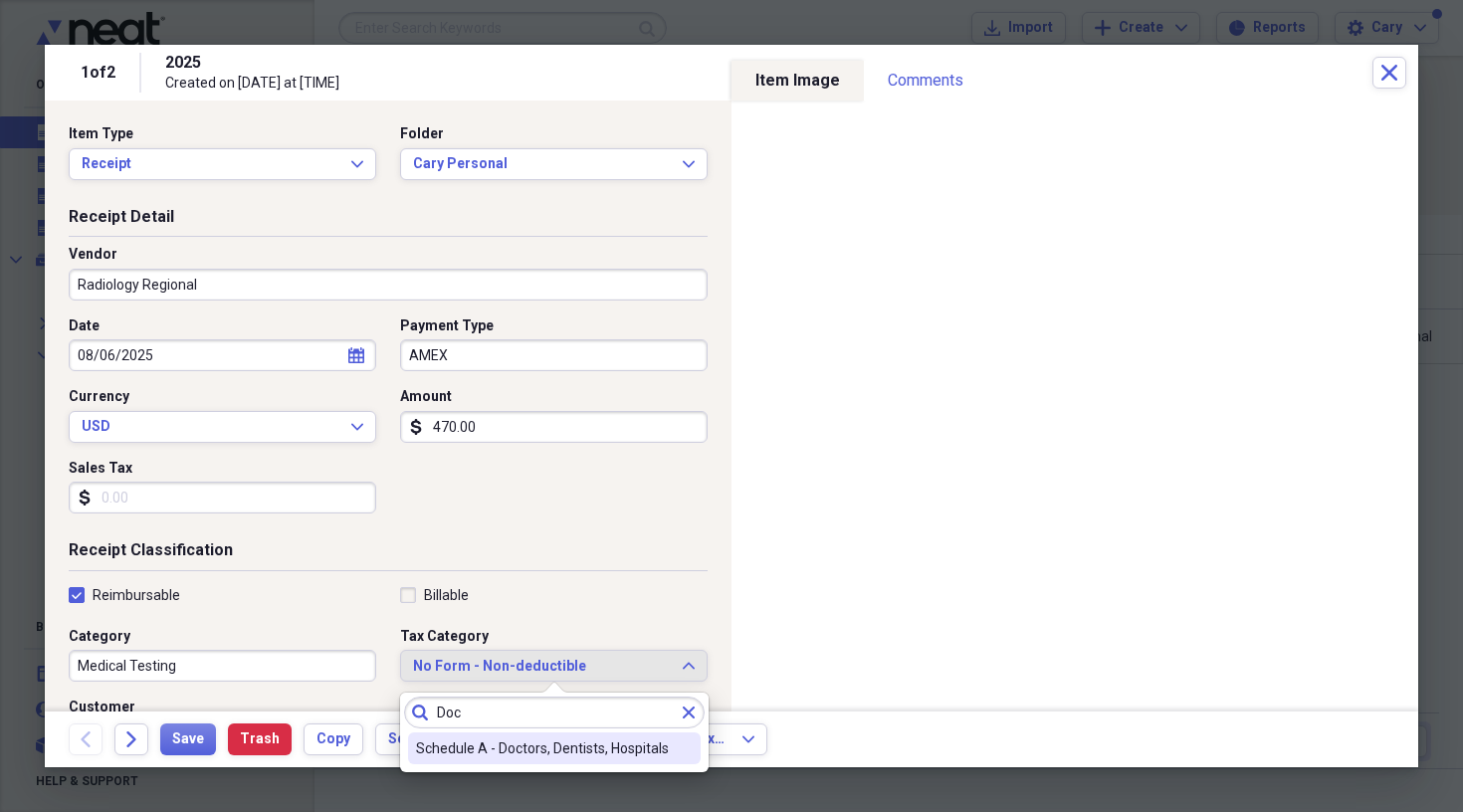 type on "Doc" 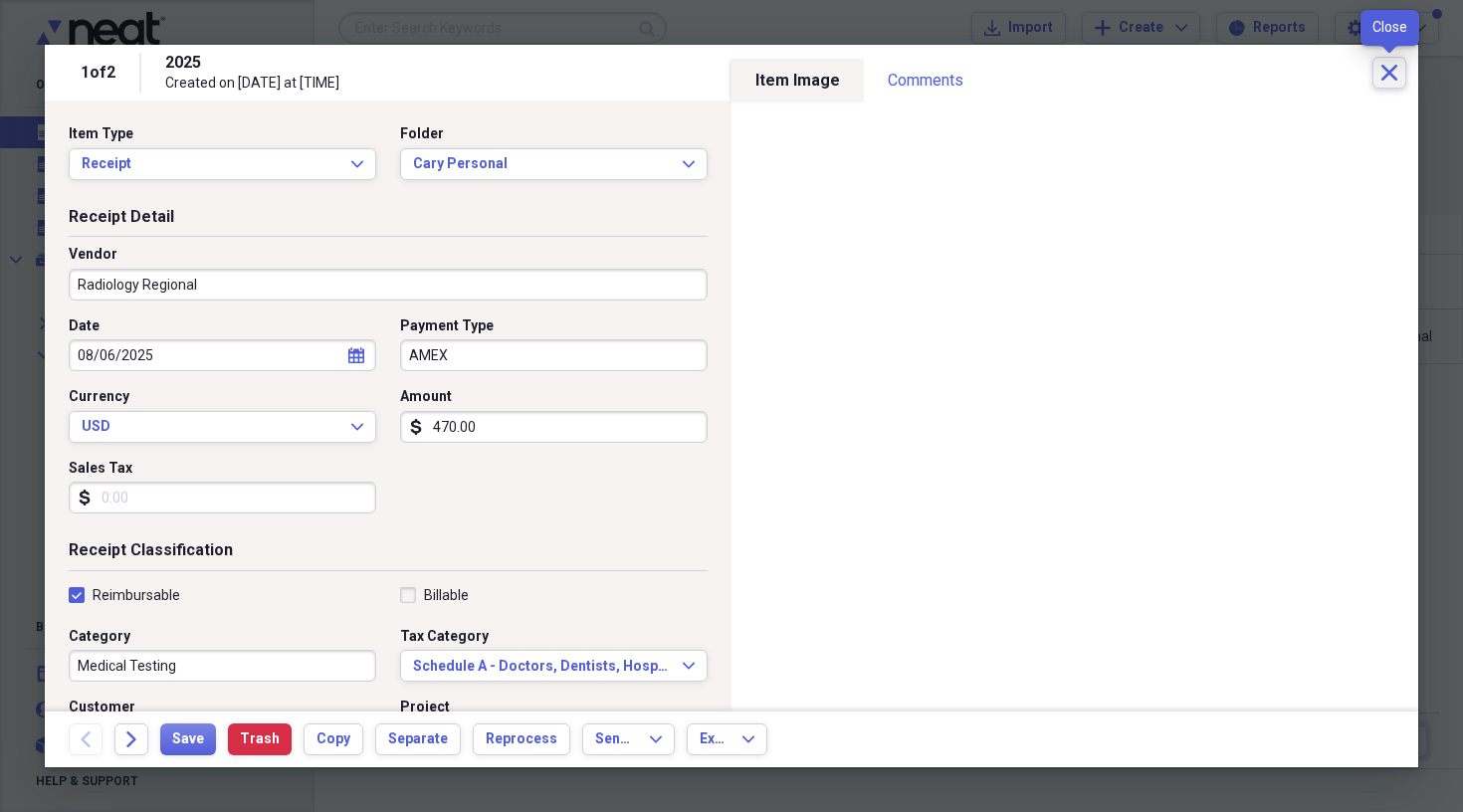 click on "Close" 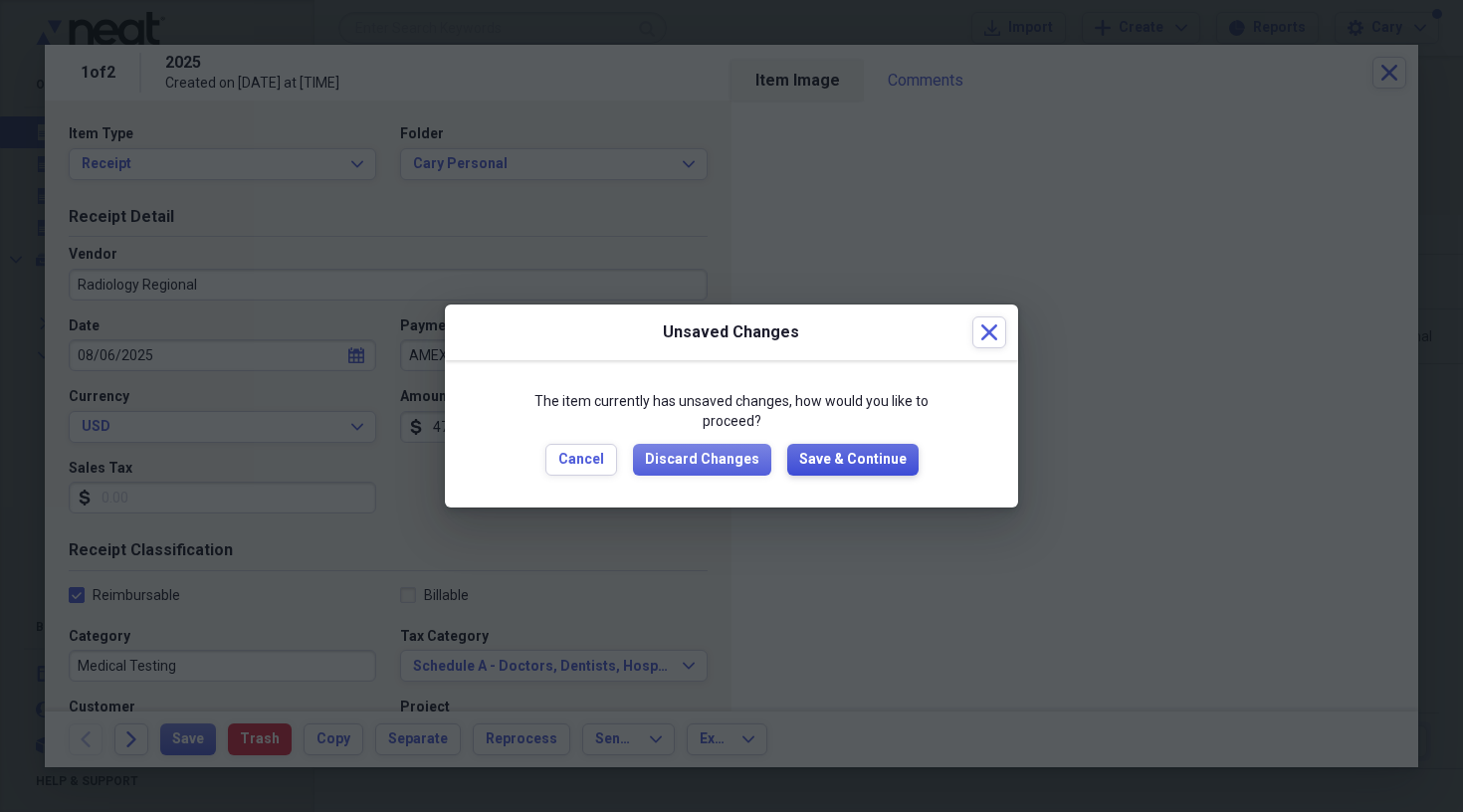 click on "Save & Continue" at bounding box center [853, 460] 